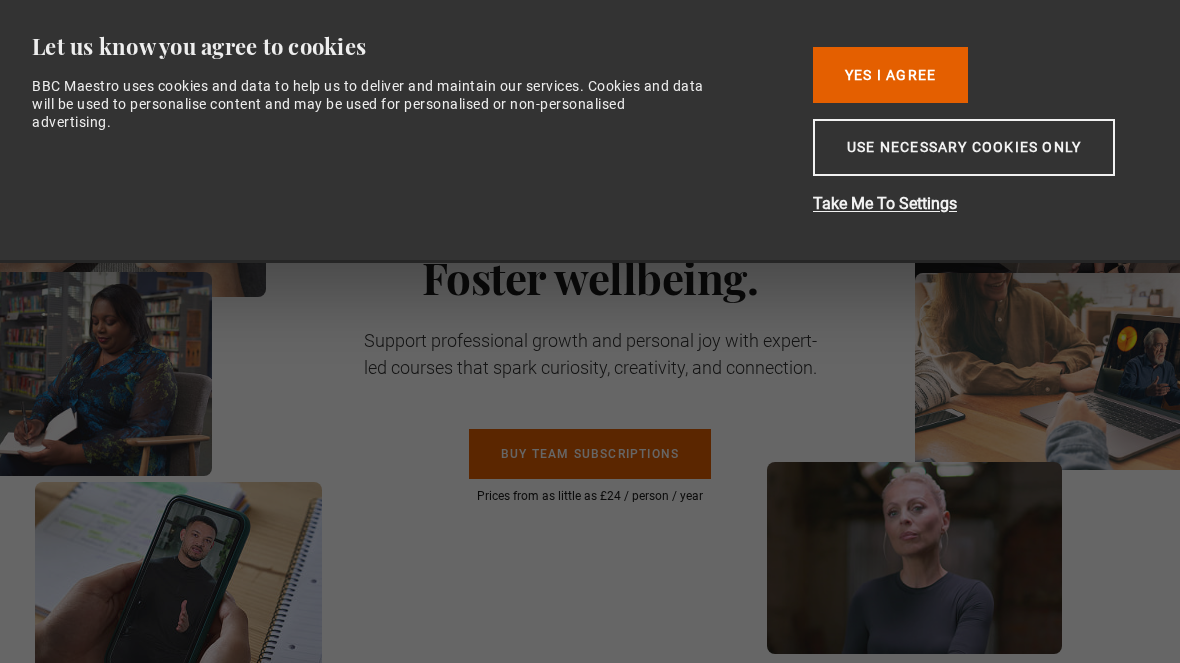 scroll, scrollTop: 0, scrollLeft: 0, axis: both 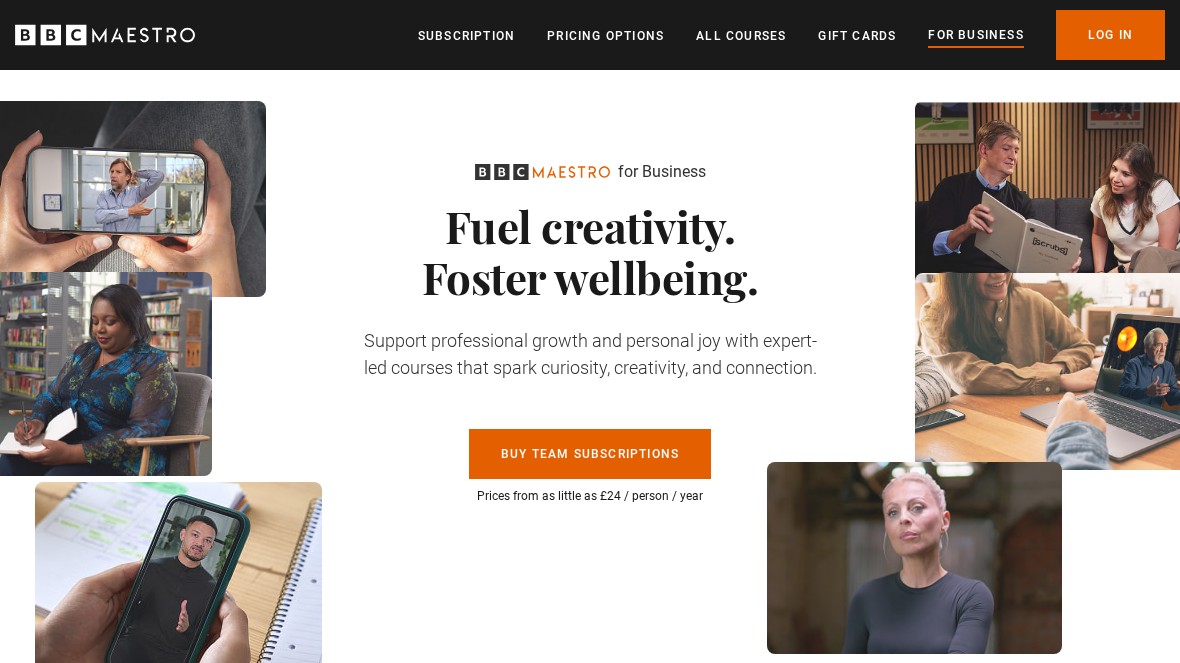 click 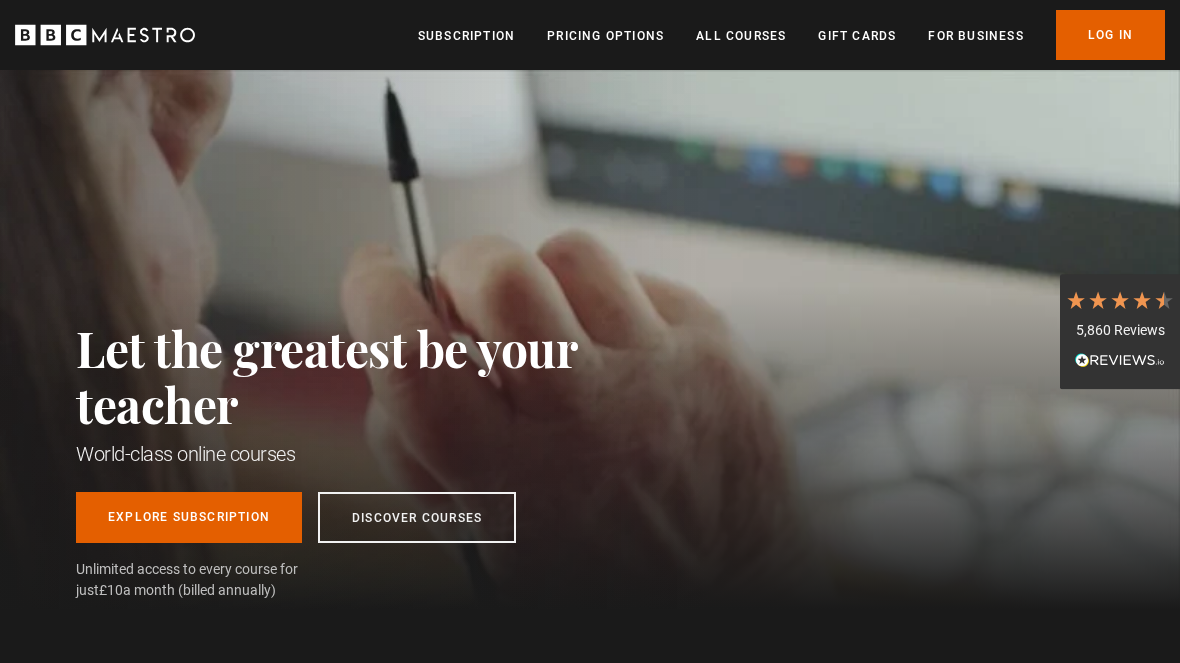 scroll, scrollTop: 0, scrollLeft: 0, axis: both 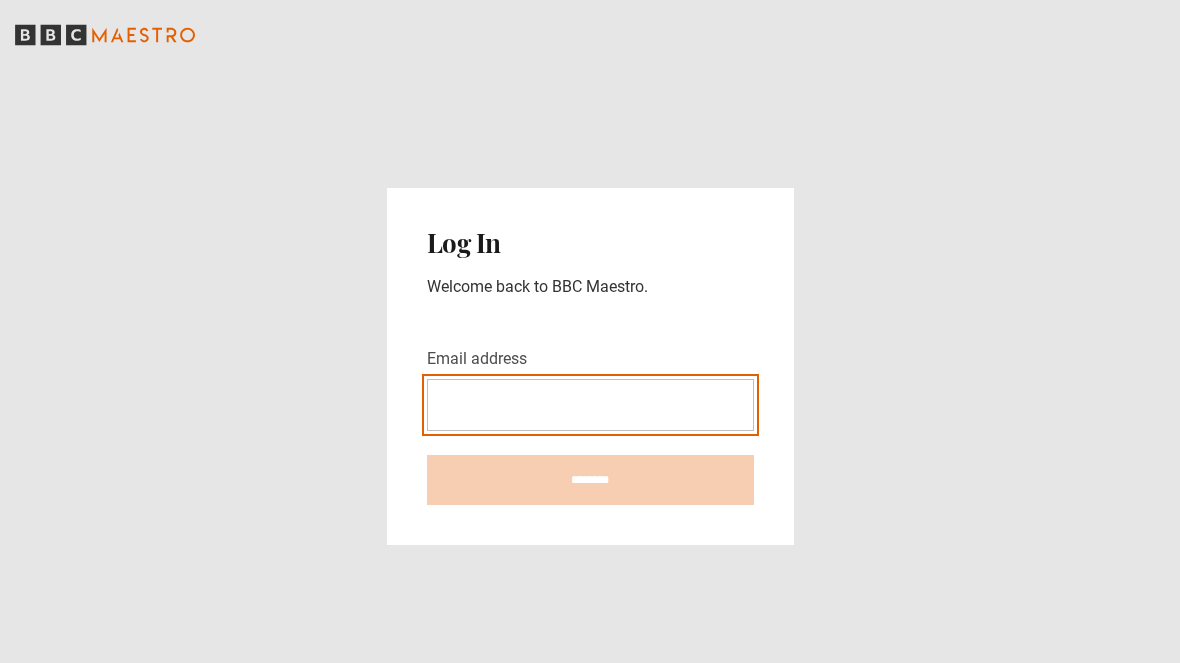 type on "**********" 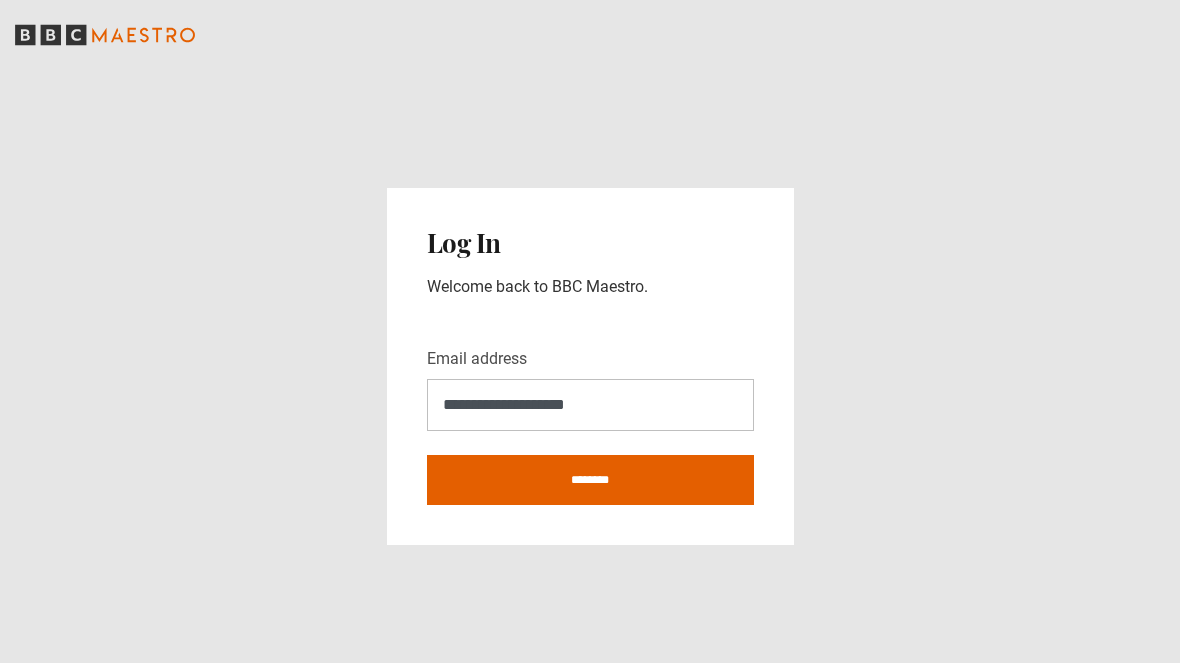 click on "********" at bounding box center (590, 480) 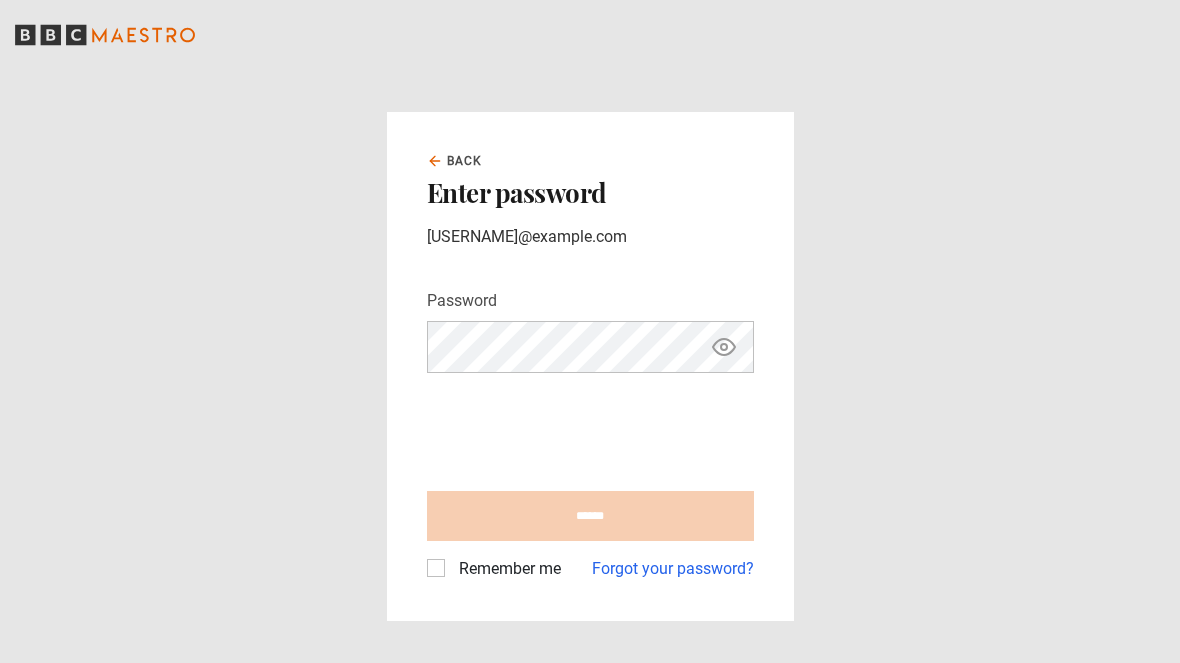 scroll, scrollTop: 0, scrollLeft: 0, axis: both 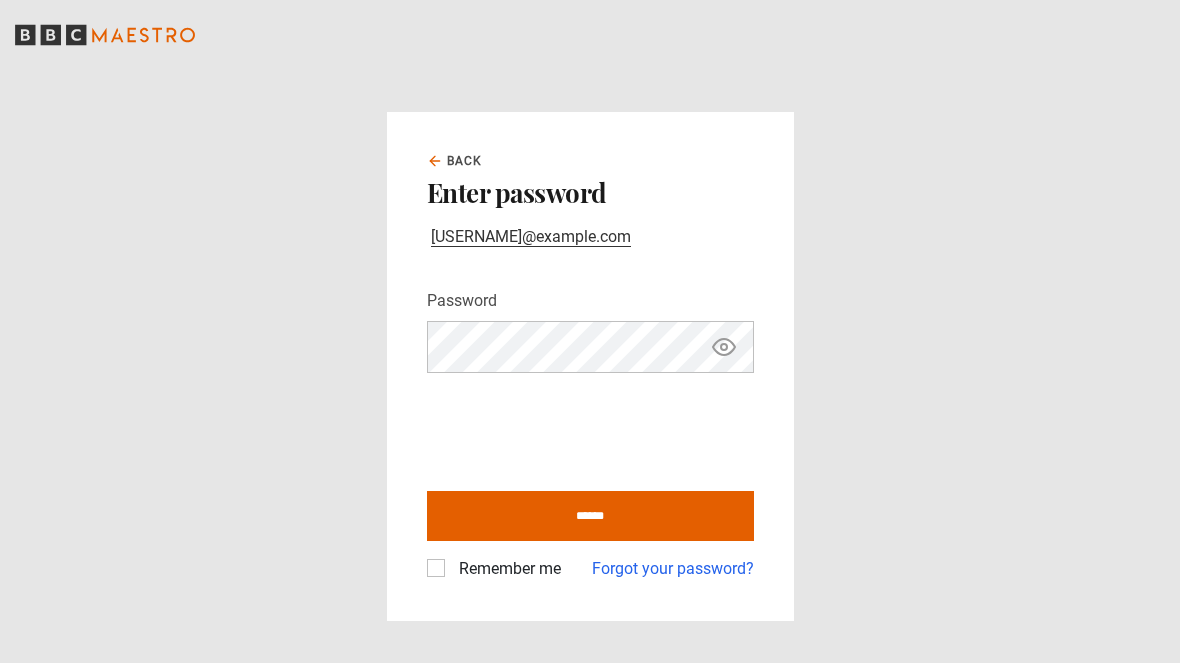 click on "******" at bounding box center (590, 516) 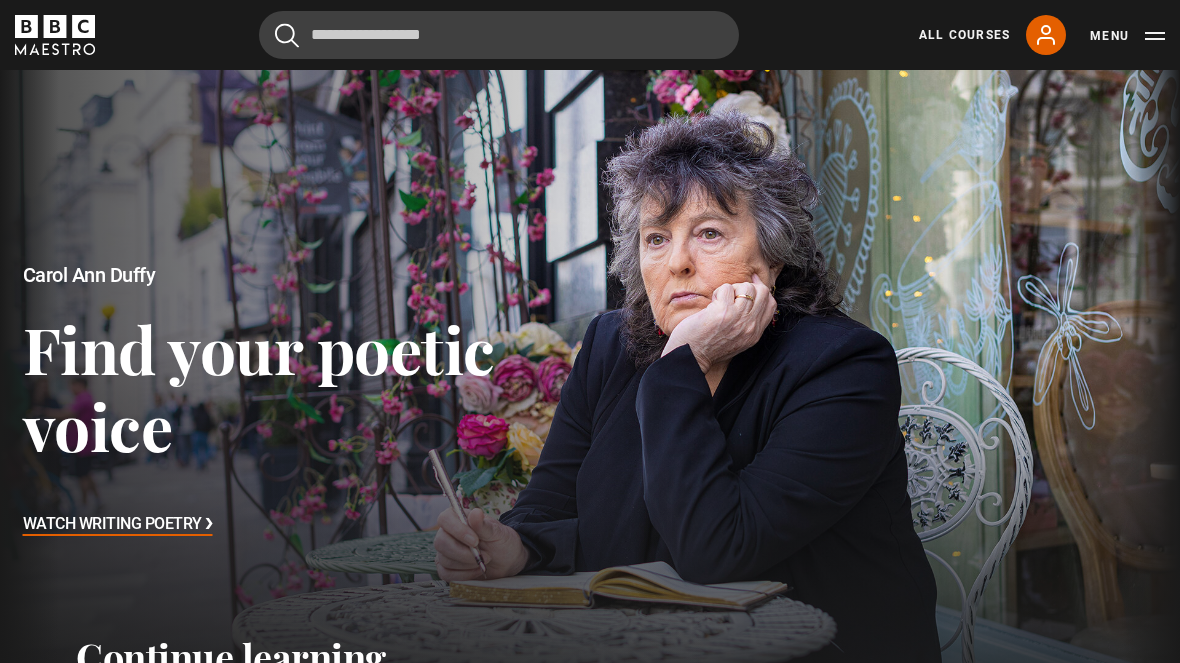 scroll, scrollTop: 0, scrollLeft: 0, axis: both 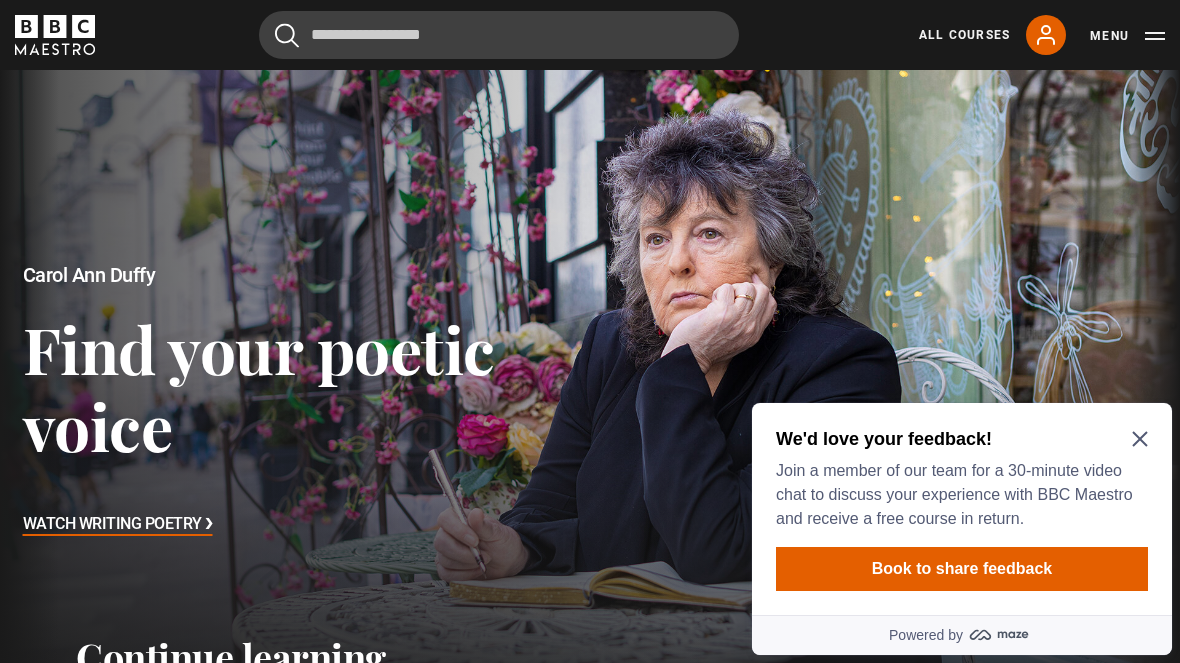 click 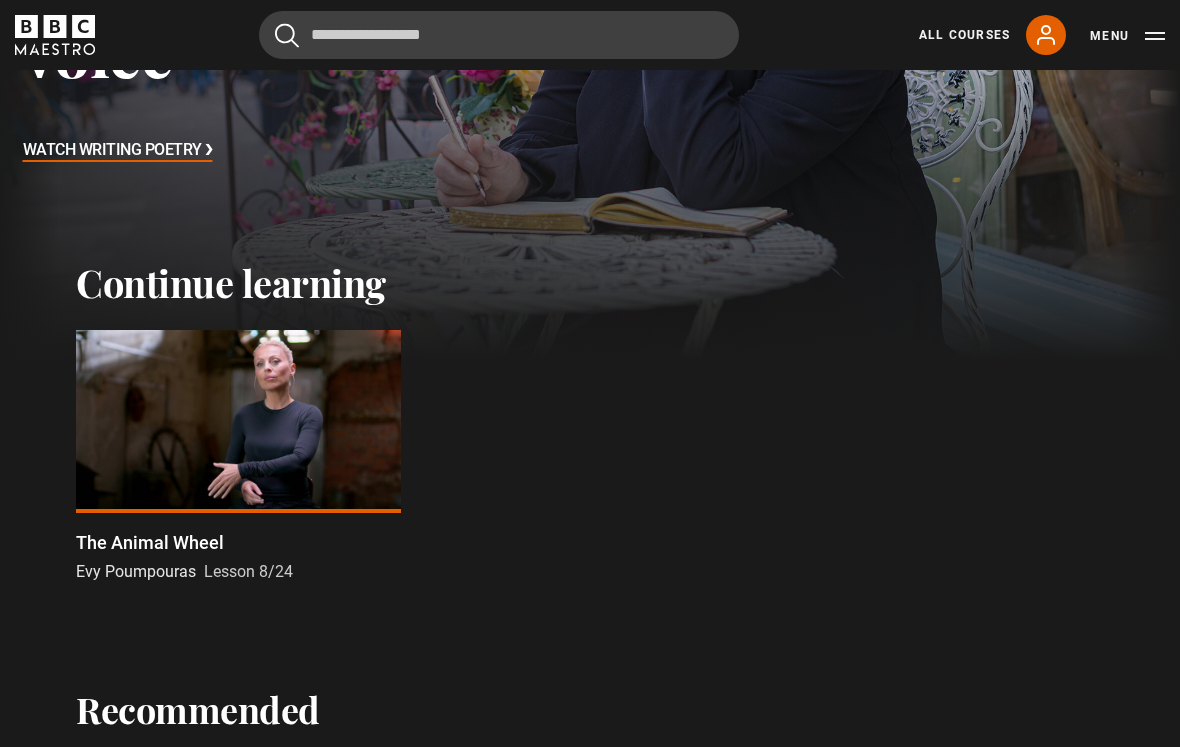 scroll, scrollTop: 383, scrollLeft: 0, axis: vertical 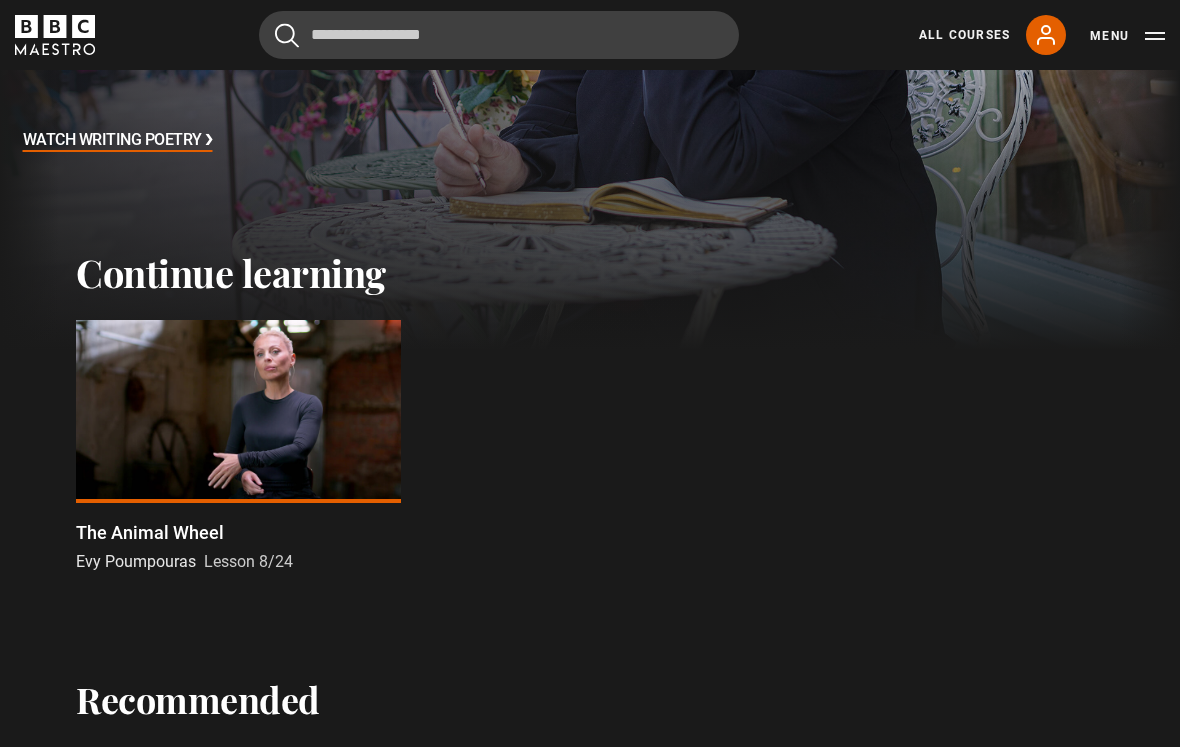 click at bounding box center [238, 412] 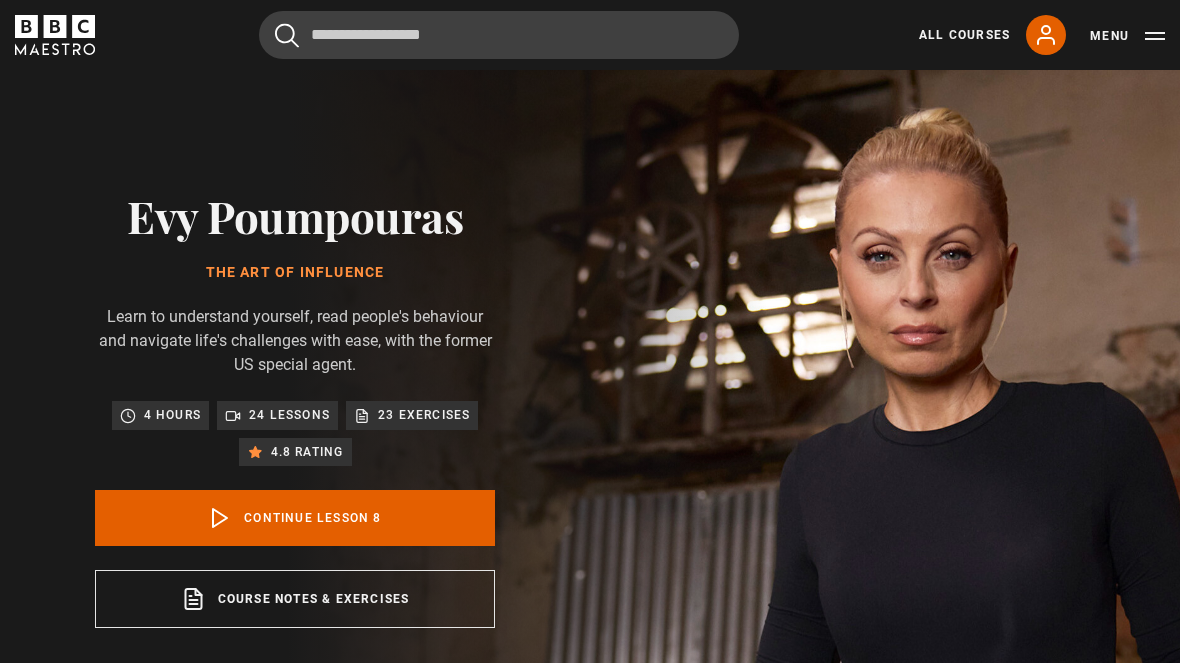 scroll, scrollTop: 746, scrollLeft: 0, axis: vertical 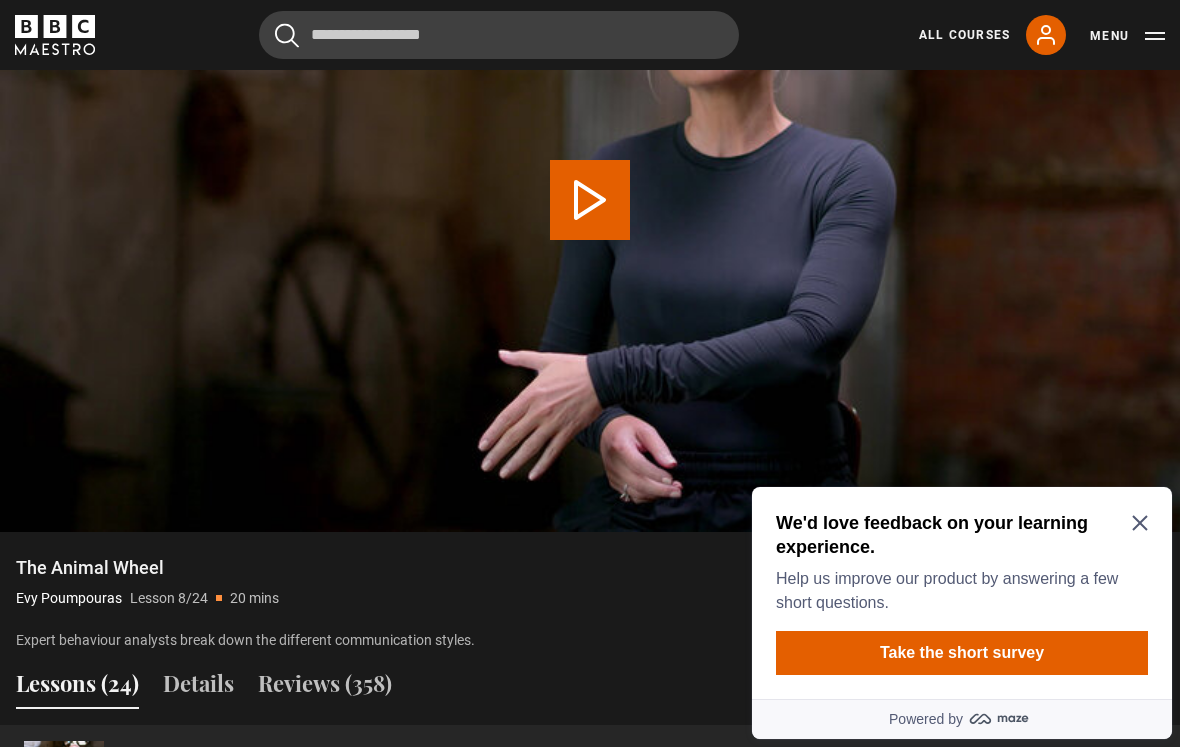 click 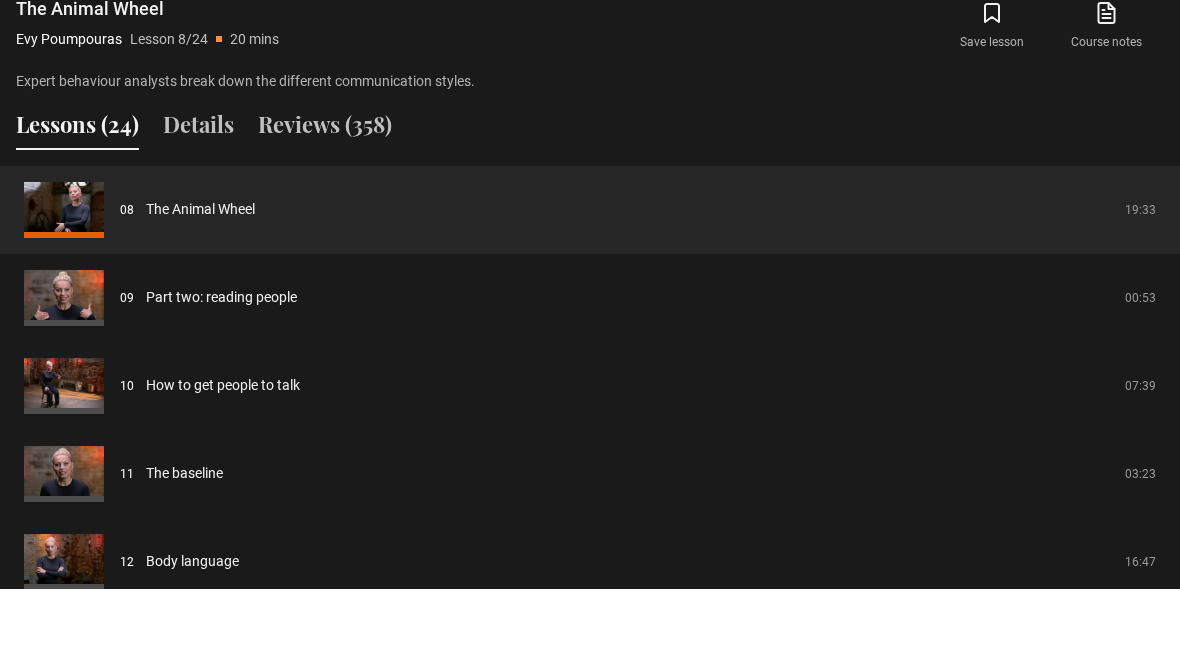 scroll, scrollTop: 1604, scrollLeft: 0, axis: vertical 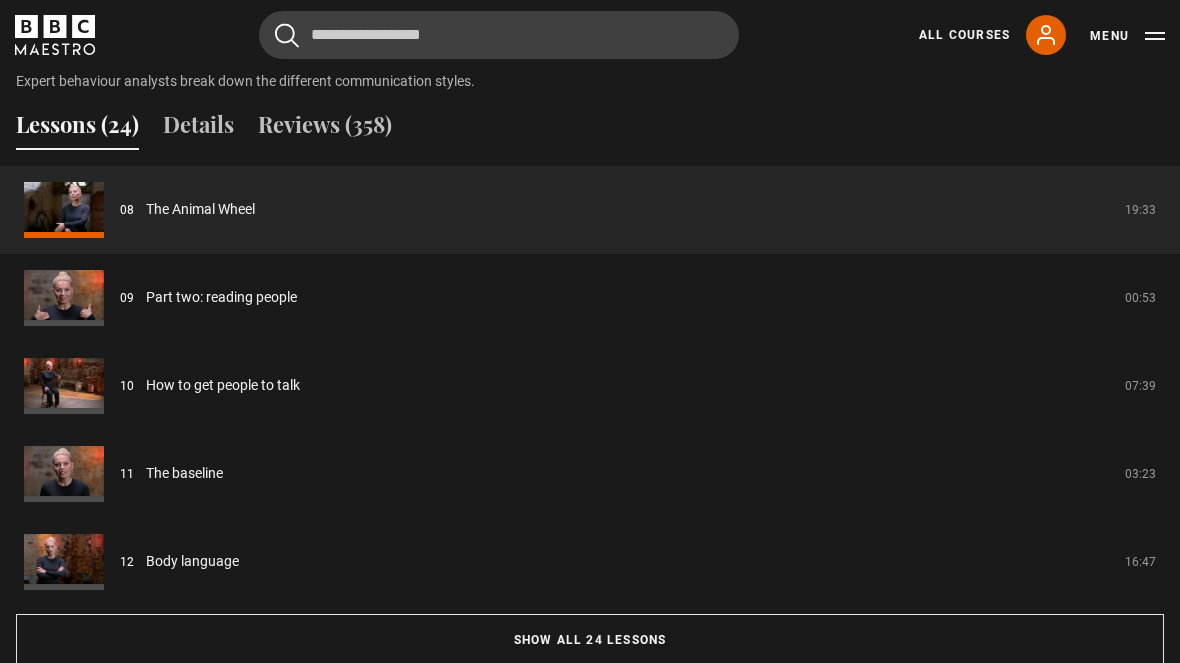 click on "Part two: reading people" at bounding box center (221, 297) 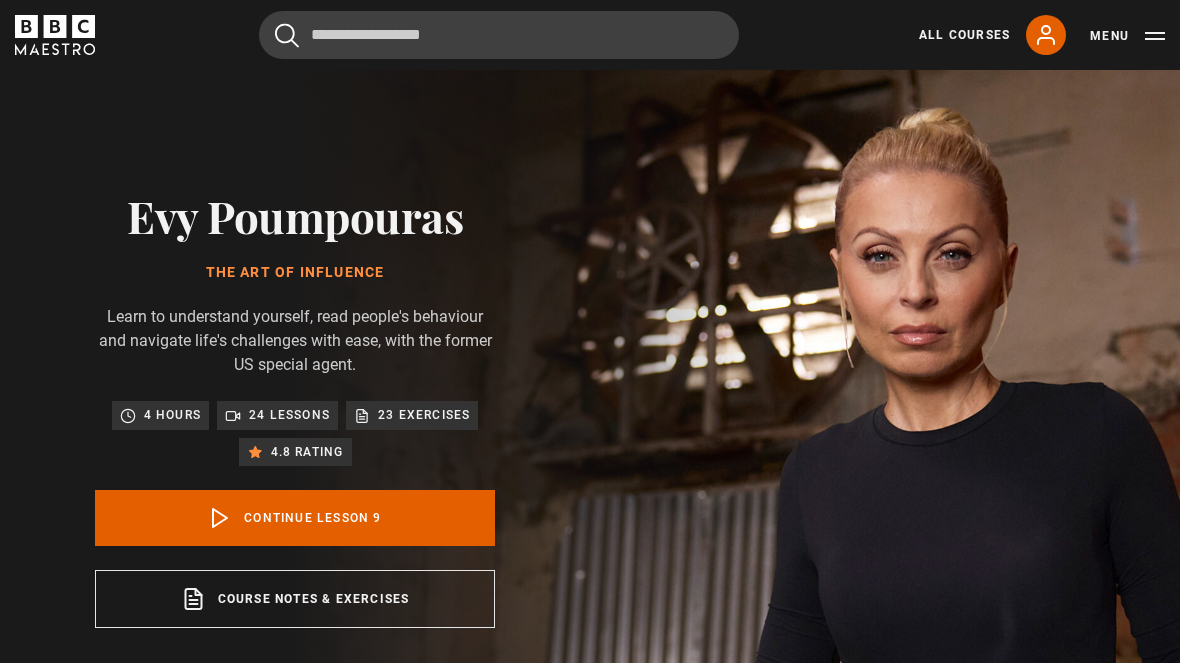 scroll, scrollTop: 746, scrollLeft: 0, axis: vertical 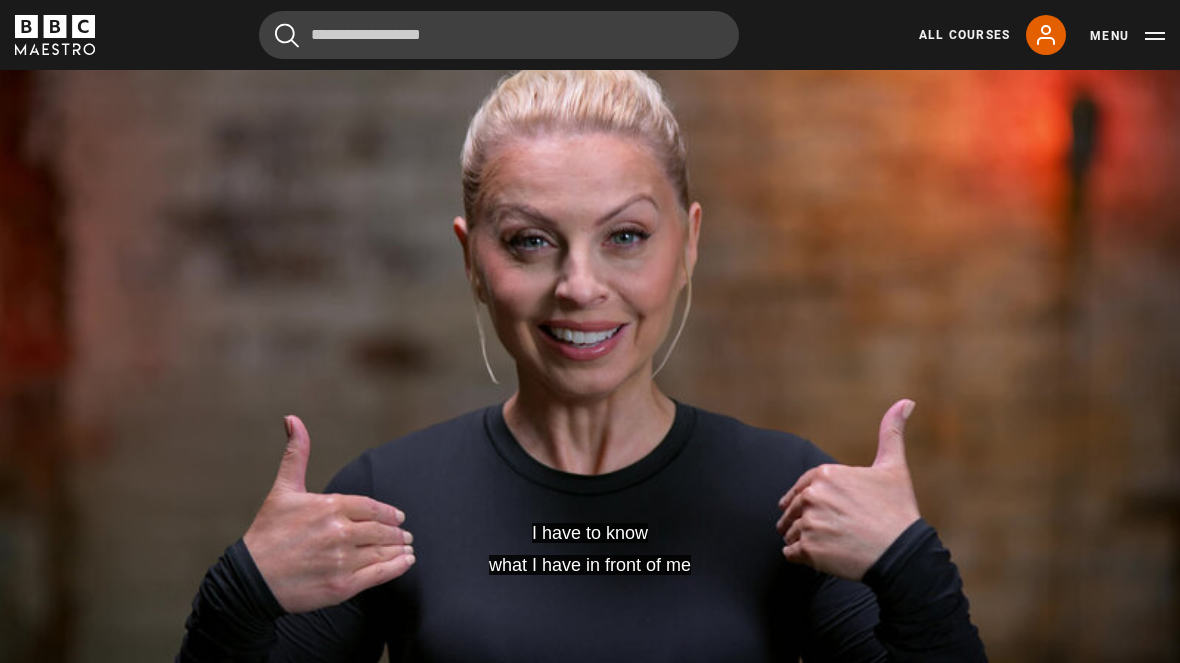 click on "I have to know
what I have in front of me Video Player is loading. Play Lesson Part two: reading people 10s Skip Back 10 seconds Pause 10s Skip Forward 10 seconds Loaded :  100.00% Pause Mute Current Time  0:22 - Duration  0:53
[FIRST] [LAST]
Lesson 9
Part two: reading people
1x Playback Rate 2x 1.5x 1x , selected 0.5x auto Quality 360p 720p 1080p 2160p Auto , selected Captions captions off English  Captions , selected This is a modal window.
Lesson Completed
Up next
How to get people to talk
Cancel
Do you want to save this lesson?" at bounding box center [590, 334] 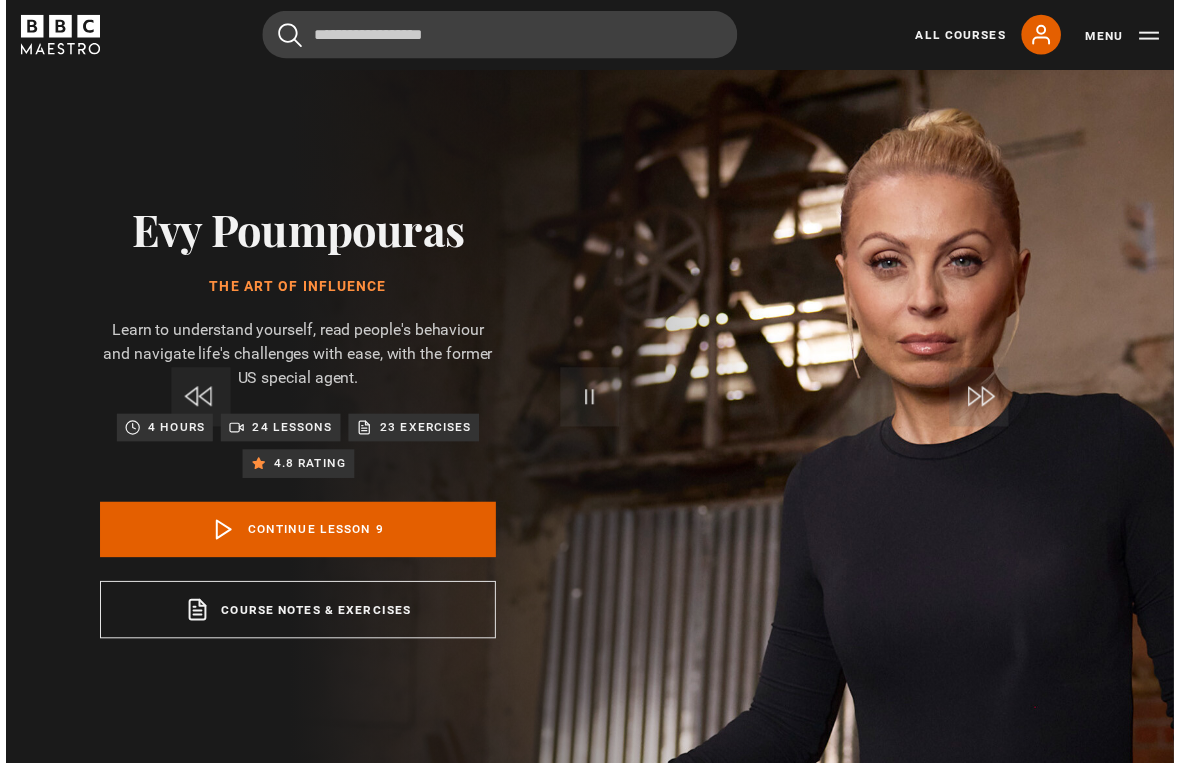 scroll, scrollTop: 24, scrollLeft: 0, axis: vertical 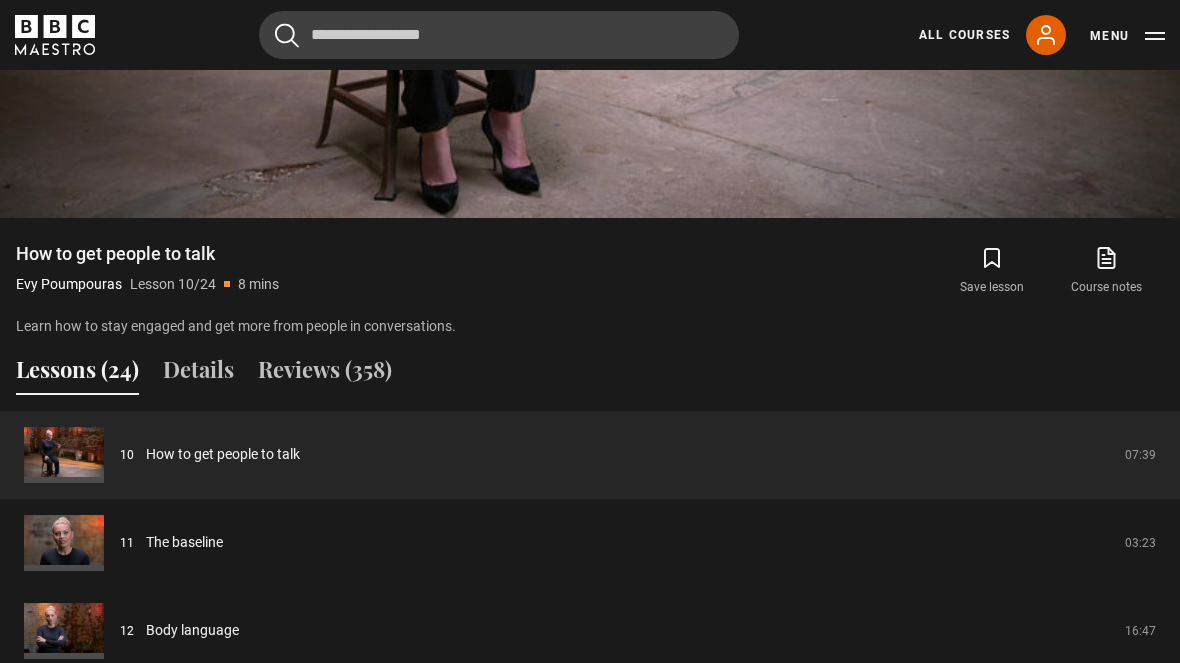 click on "Lessons (24)" at bounding box center (77, 374) 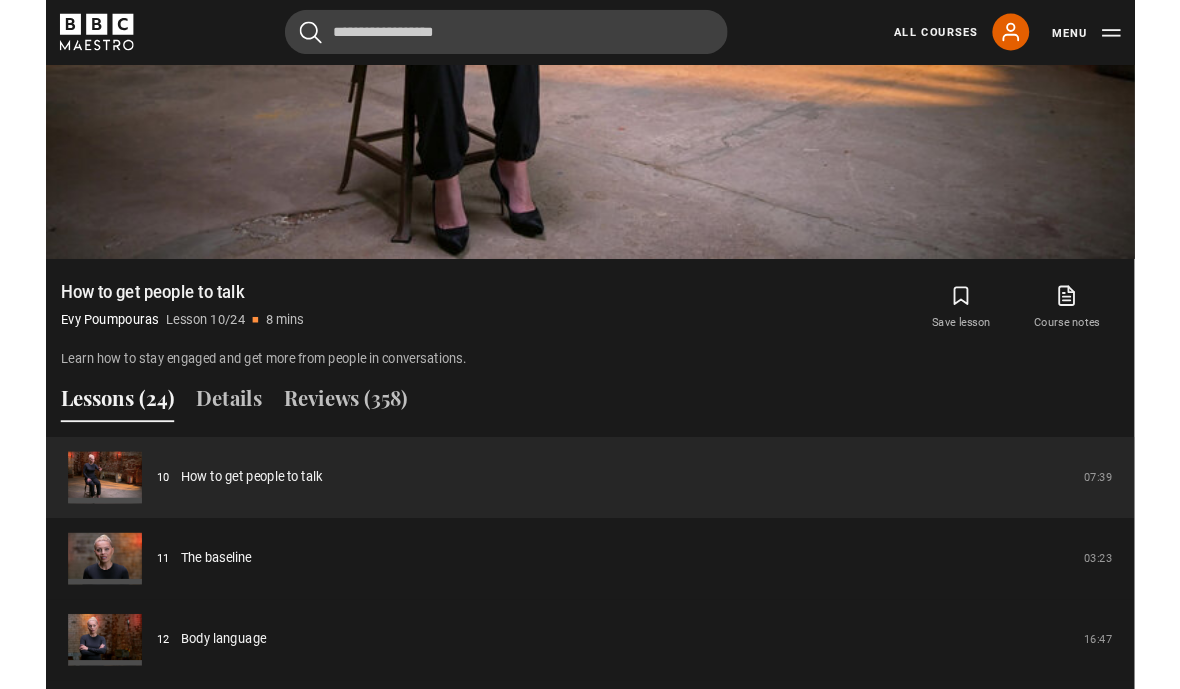 scroll, scrollTop: 1307, scrollLeft: 0, axis: vertical 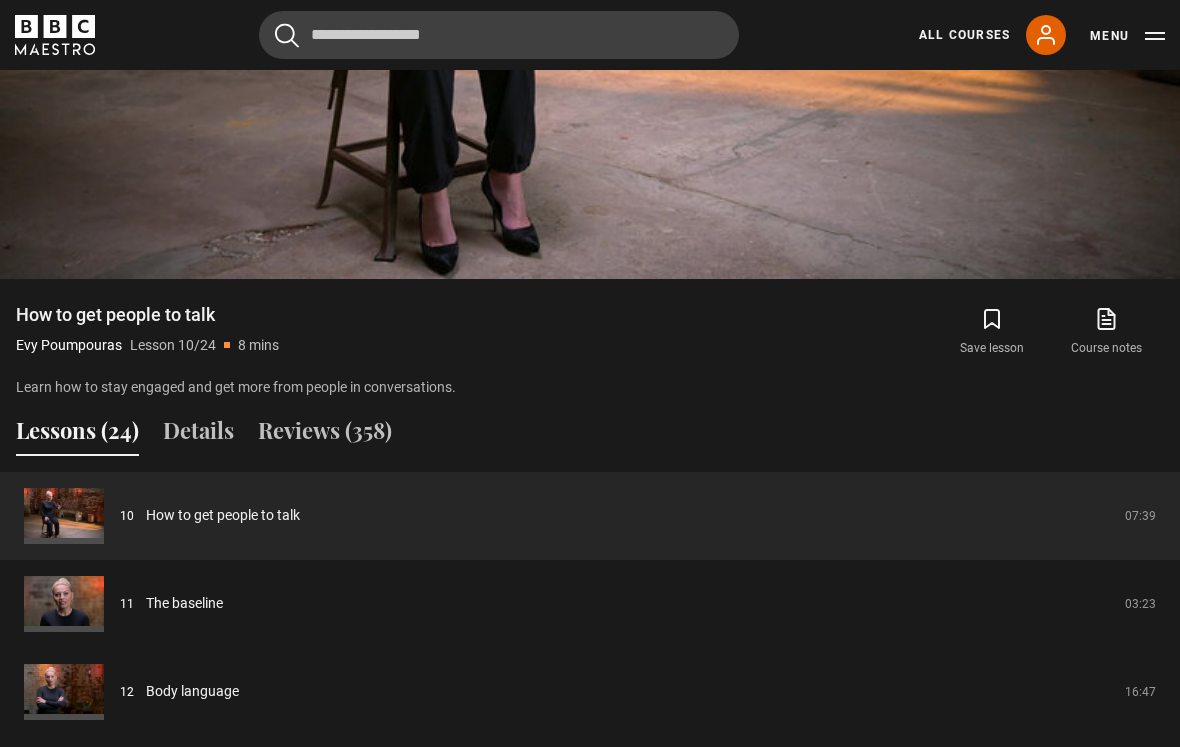 click on "Reviews (358)" at bounding box center (325, 435) 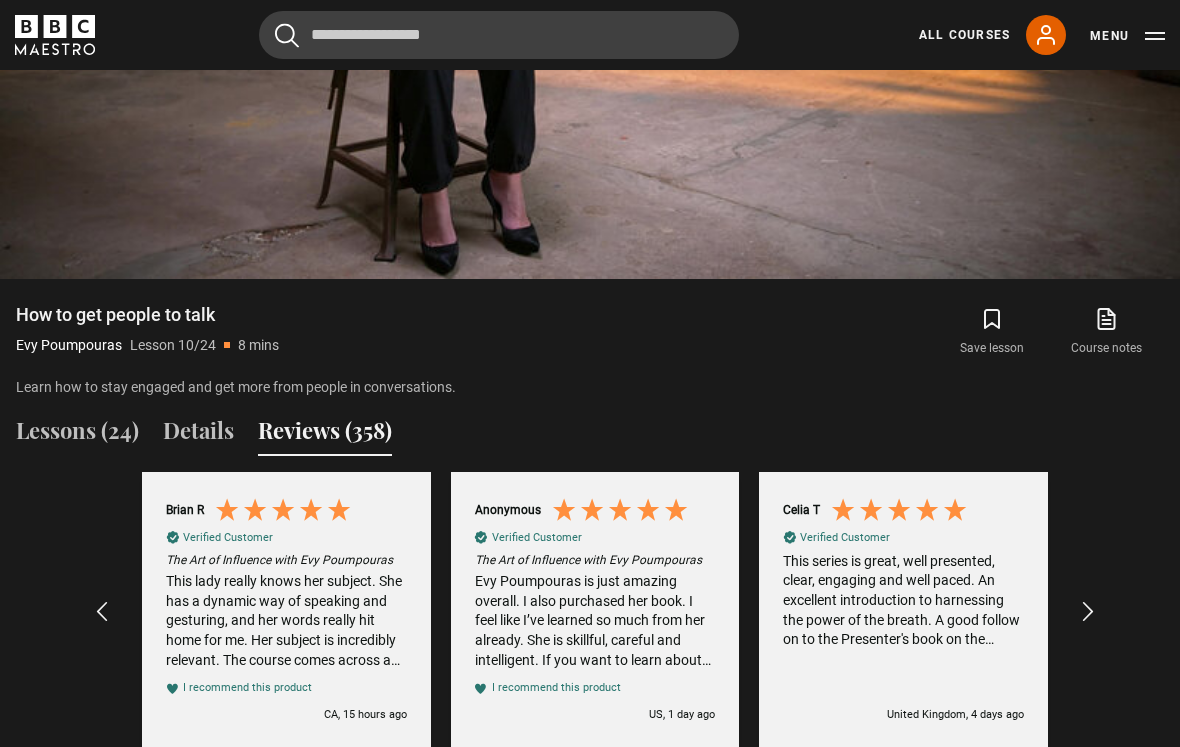click on "Lessons (24)" at bounding box center (77, 435) 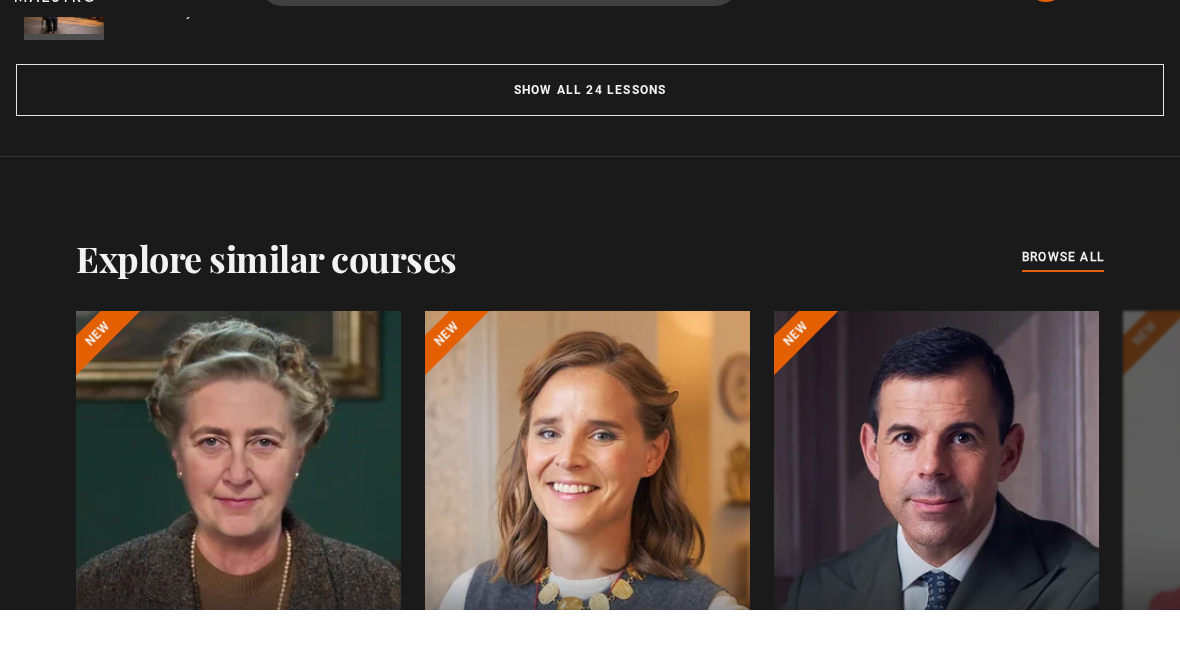 scroll, scrollTop: 2154, scrollLeft: 0, axis: vertical 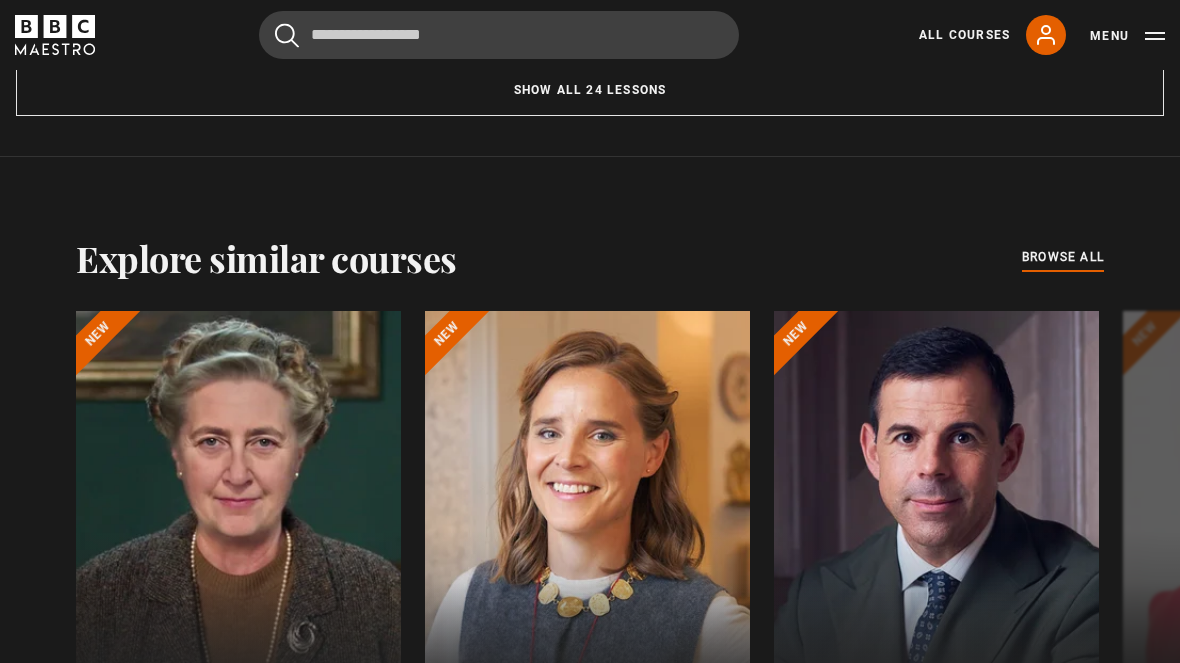click on "Show all 24 lessons" at bounding box center [590, 90] 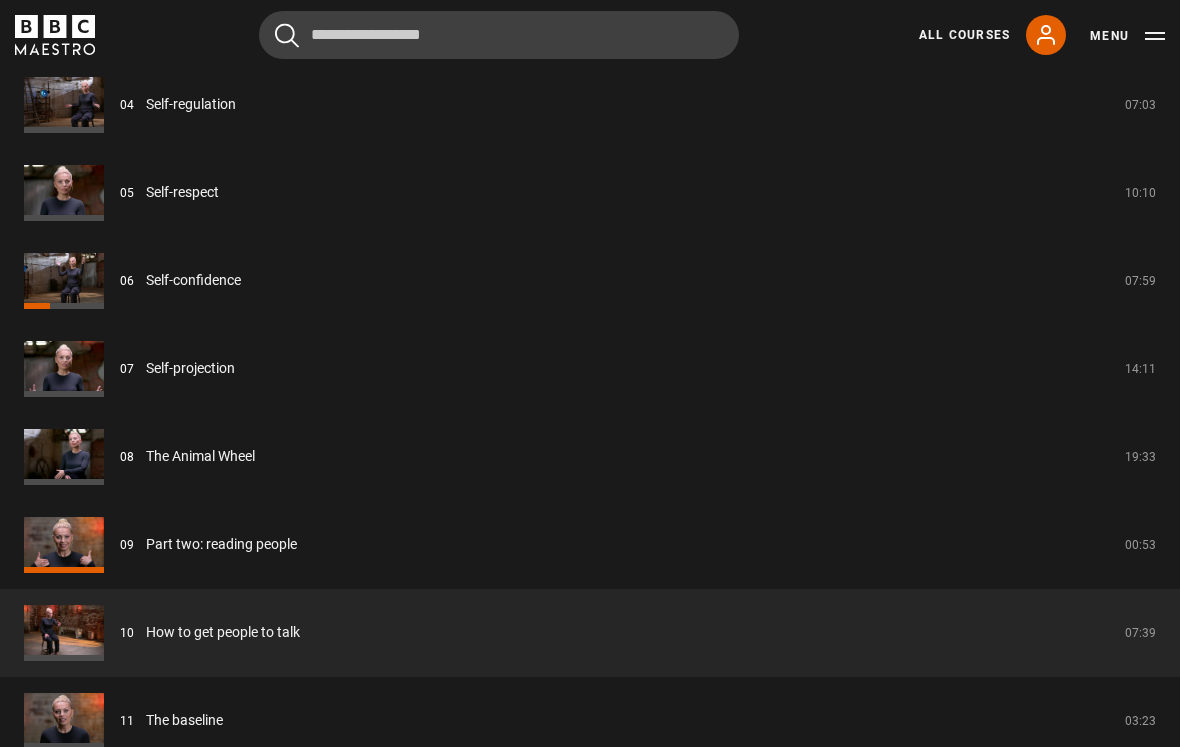 scroll, scrollTop: 2091, scrollLeft: 0, axis: vertical 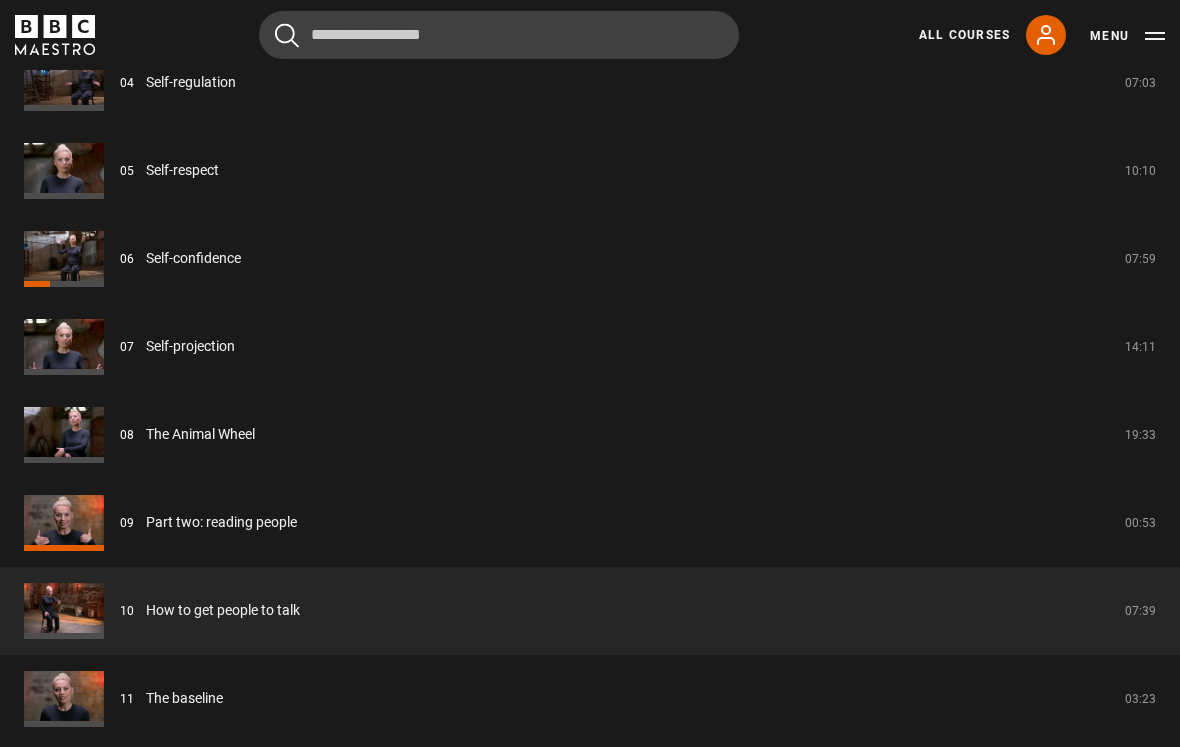 click on "How to get people to talk" at bounding box center [223, 611] 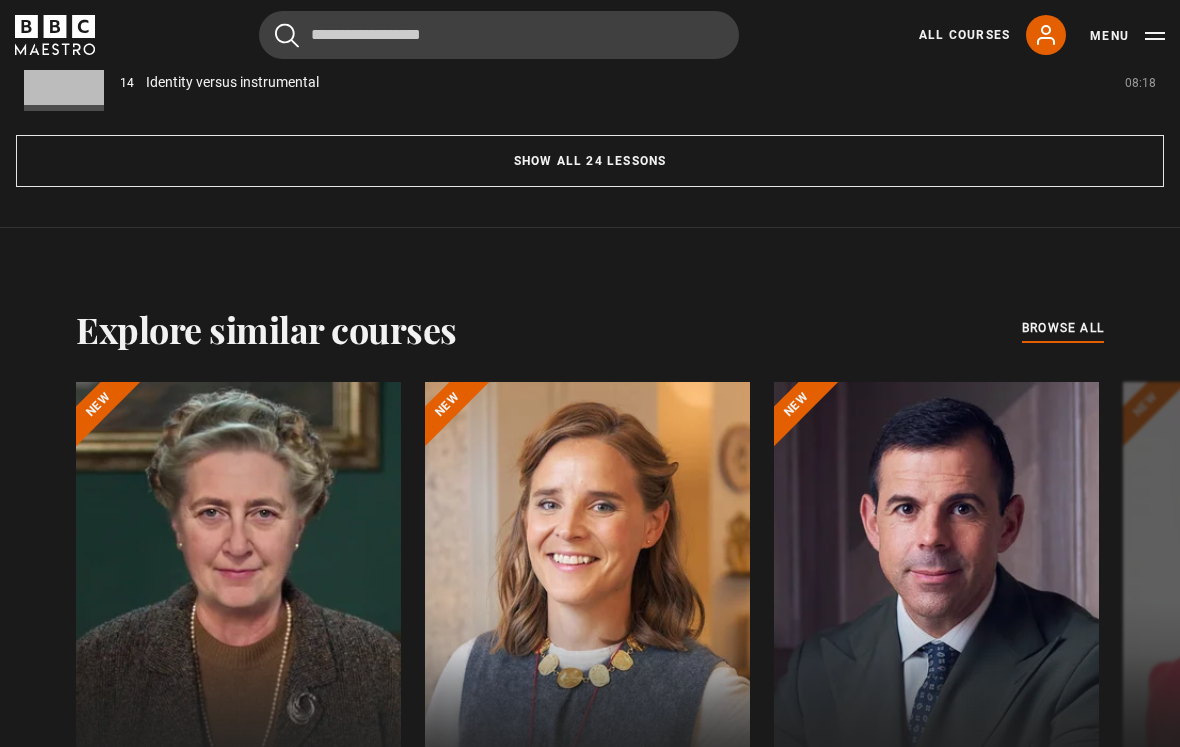 scroll, scrollTop: 757, scrollLeft: 0, axis: vertical 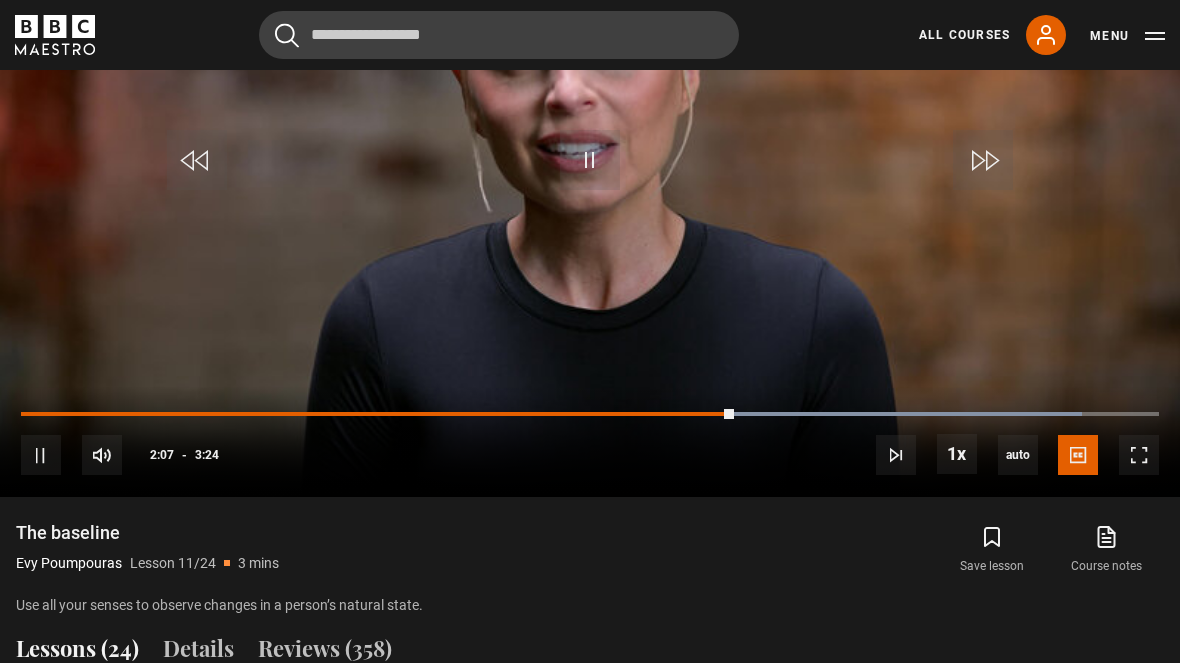 click at bounding box center [1078, 455] 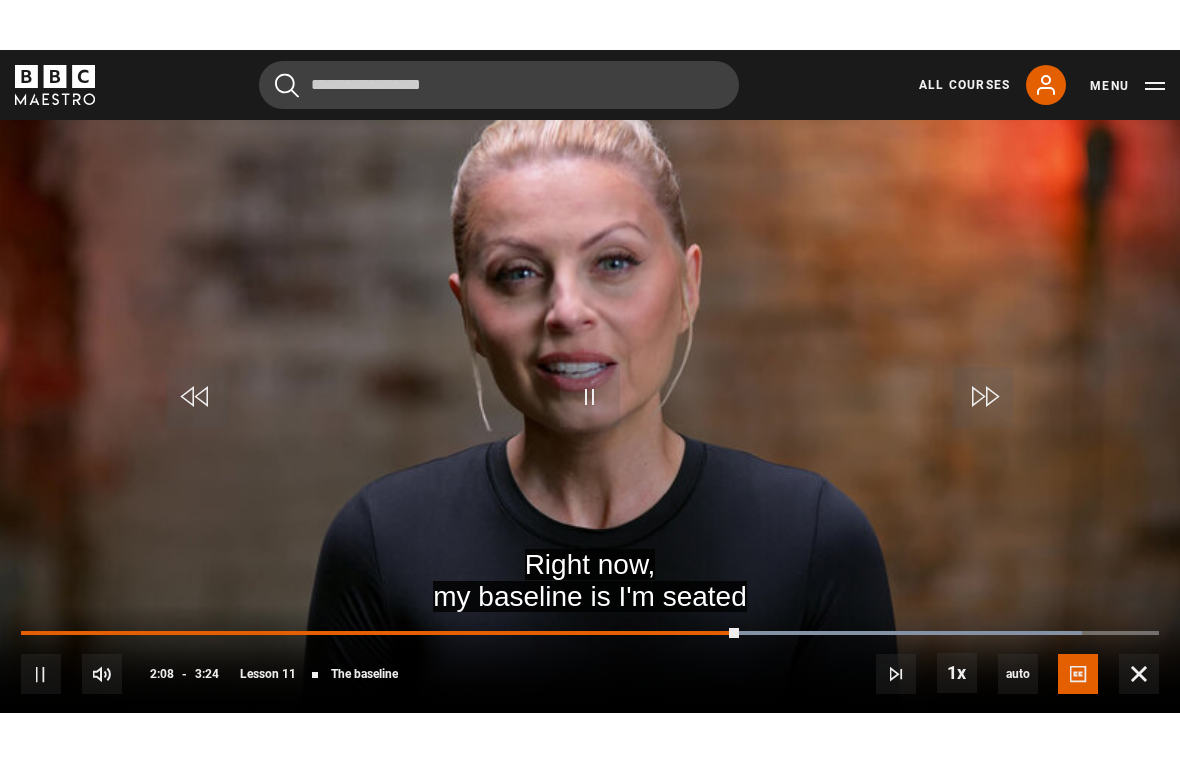 scroll, scrollTop: 24, scrollLeft: 0, axis: vertical 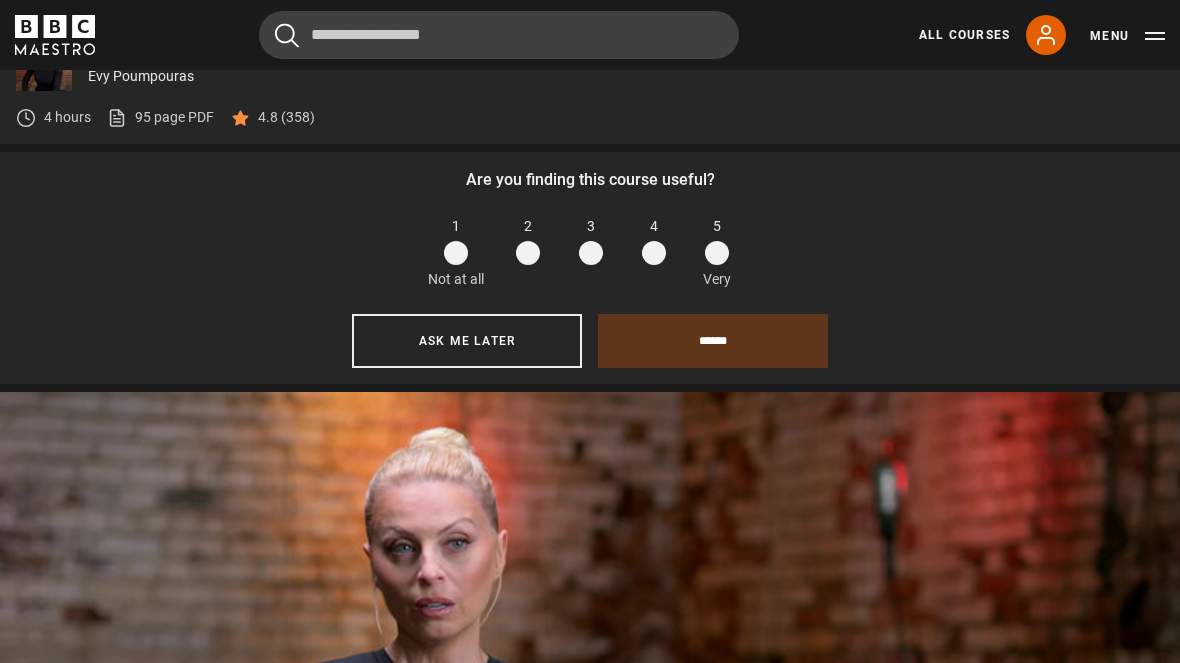 click at bounding box center [717, 253] 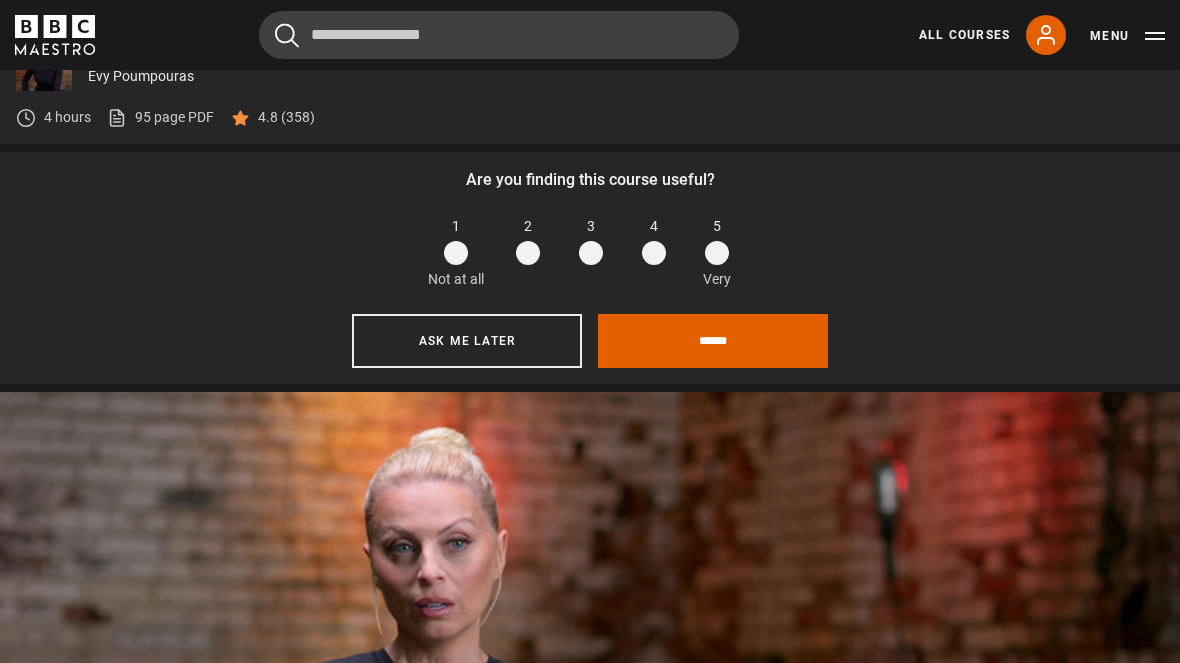 click on "******" at bounding box center (713, 341) 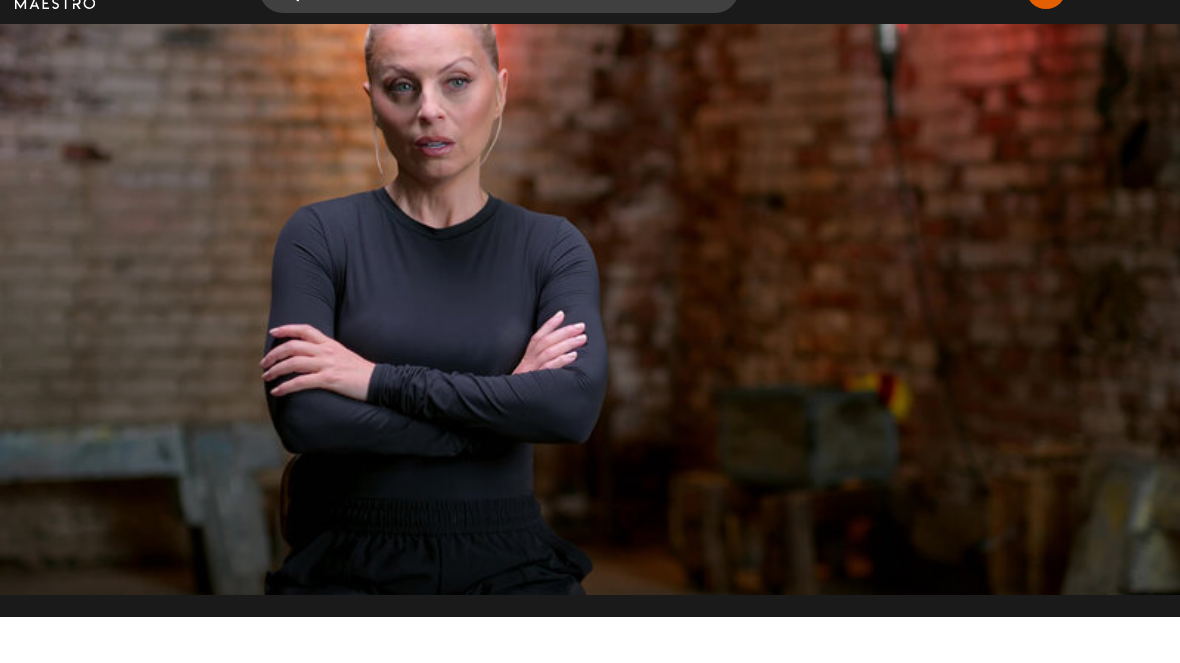 scroll, scrollTop: 1155, scrollLeft: 0, axis: vertical 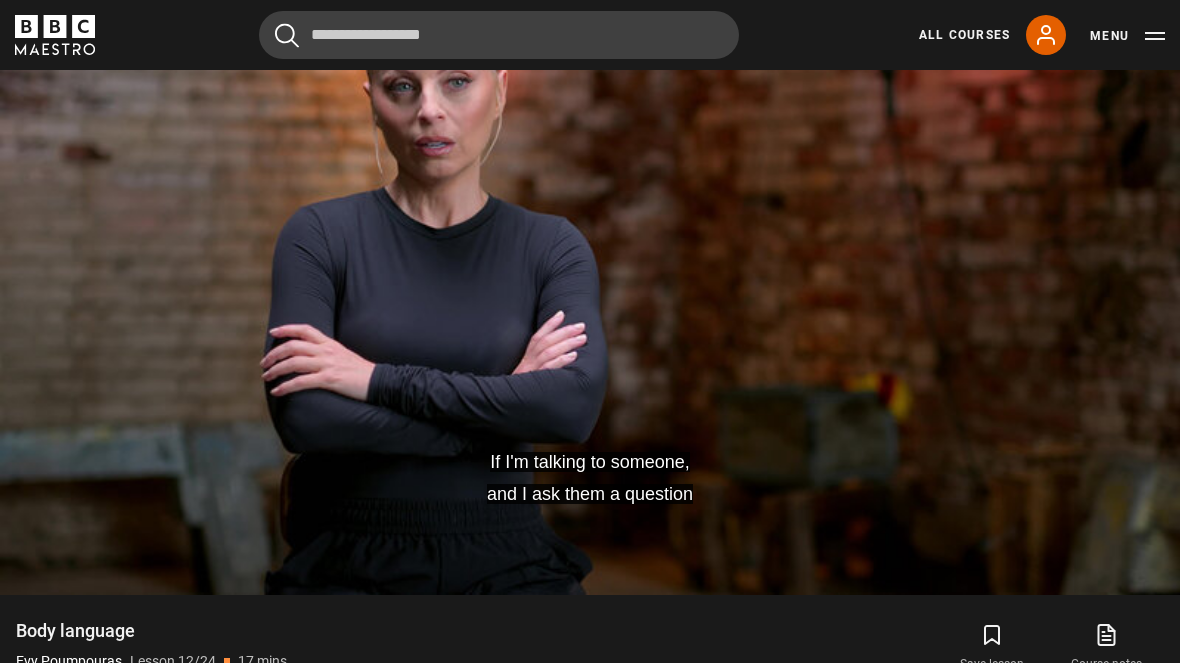 click on "If I'm talking to someone,
and I ask them a question Video Player is loading. Play Lesson Body language 10s Skip Back 10 seconds Pause 10s Skip Forward 10 seconds Loaded :  4.97% Pause Mute Current Time  0:09 - Duration  16:48
[FIRST] [LAST]
Lesson 12
Body language
1x Playback Rate 2x 1.5x 1x , selected 0.5x auto Quality 360p 720p 1080p 2160p Auto , selected Captions captions off English  Captions , selected This is a modal window.
Lesson Completed
Up next
Detecting deception
Cancel
Do you want to save this lesson?" at bounding box center [590, 263] 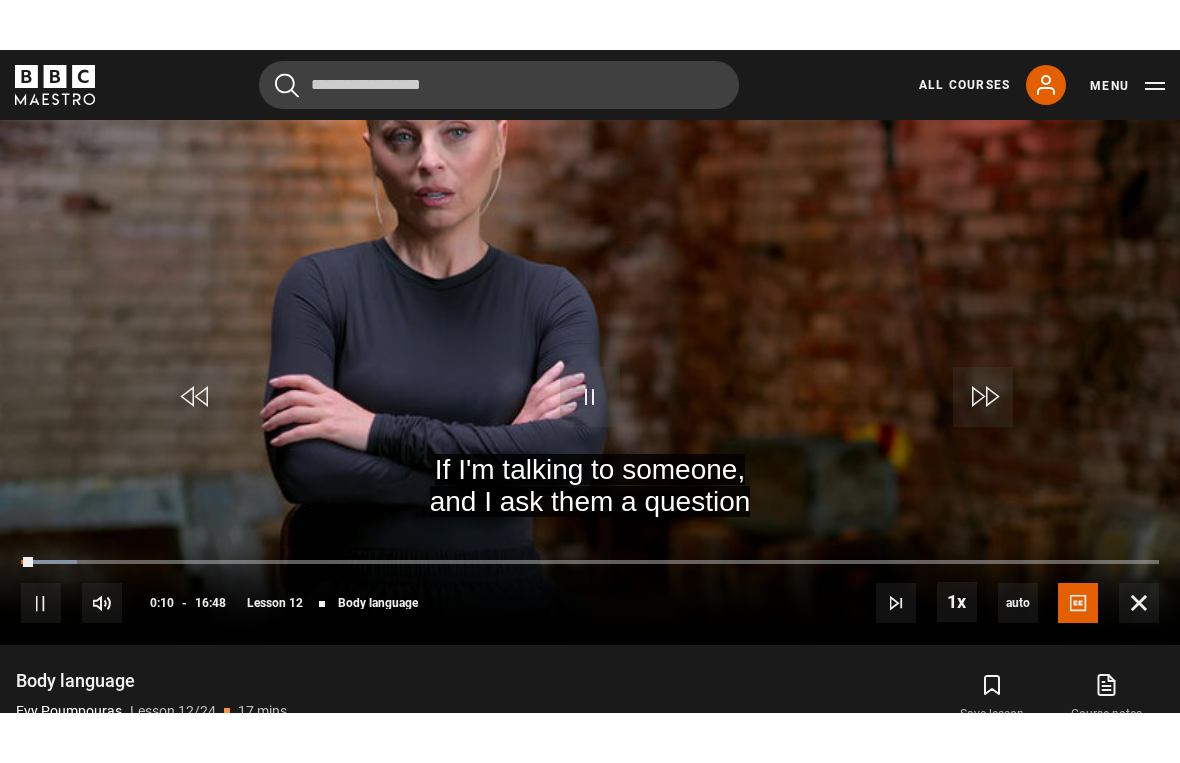 scroll, scrollTop: 24, scrollLeft: 0, axis: vertical 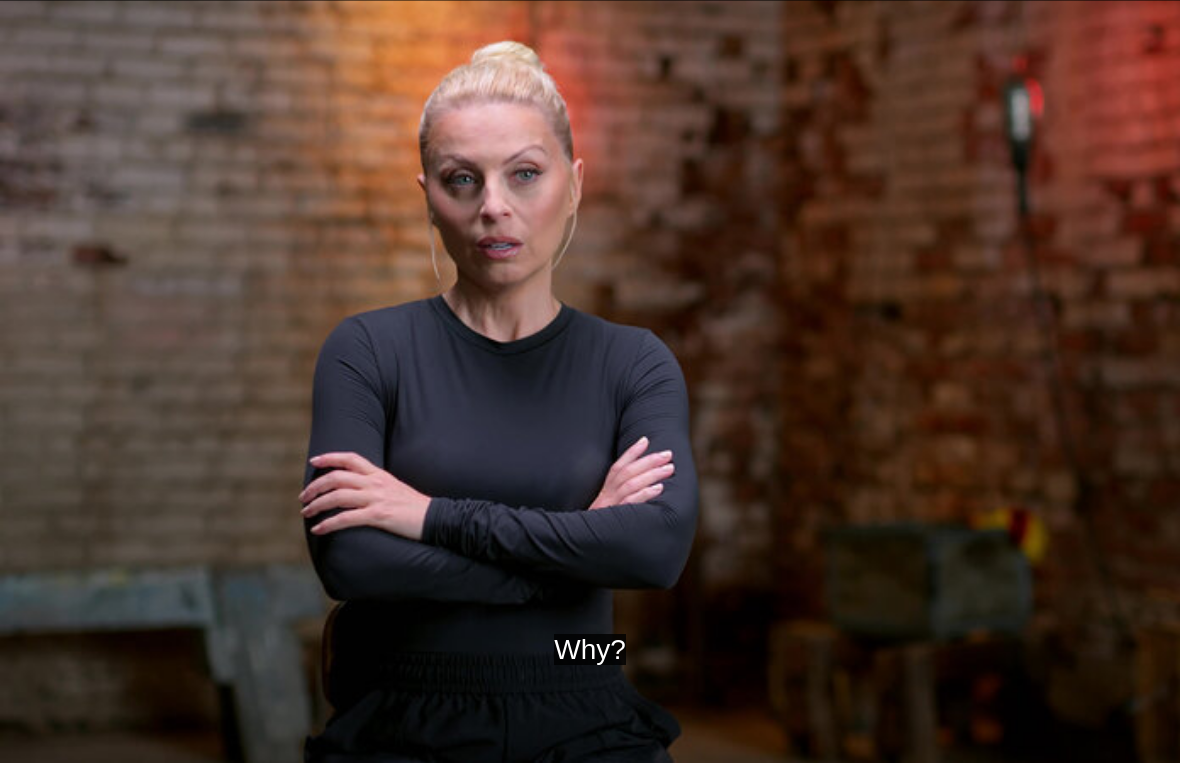 click on "Why? Video Player is loading. Play Lesson Body language 10s Skip Back 10 seconds Pause 10s Skip Forward 10 seconds Loaded :  39.72% Pause Mute Current Time  5:37 - Duration  16:48
[FIRST] [LAST]
Lesson 12
Body language
1x Playback Rate 2x 1.5x 1x , selected 0.5x auto Quality 360p 720p 1080p 2160p Auto , selected Captions captions off English  Captions , selected This is a modal window.
Lesson Completed
Up next
Detecting deception
Cancel
Do you want to save this lesson?
Save lesson
Rewatch" at bounding box center (590, 381) 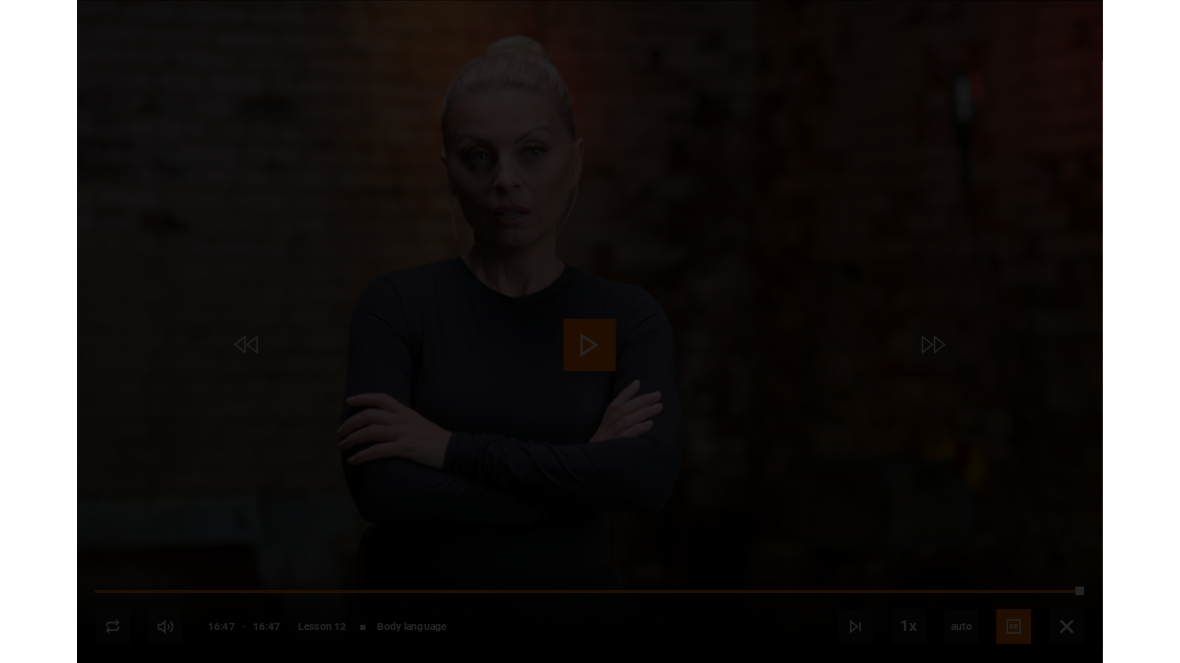 scroll, scrollTop: 1155, scrollLeft: 0, axis: vertical 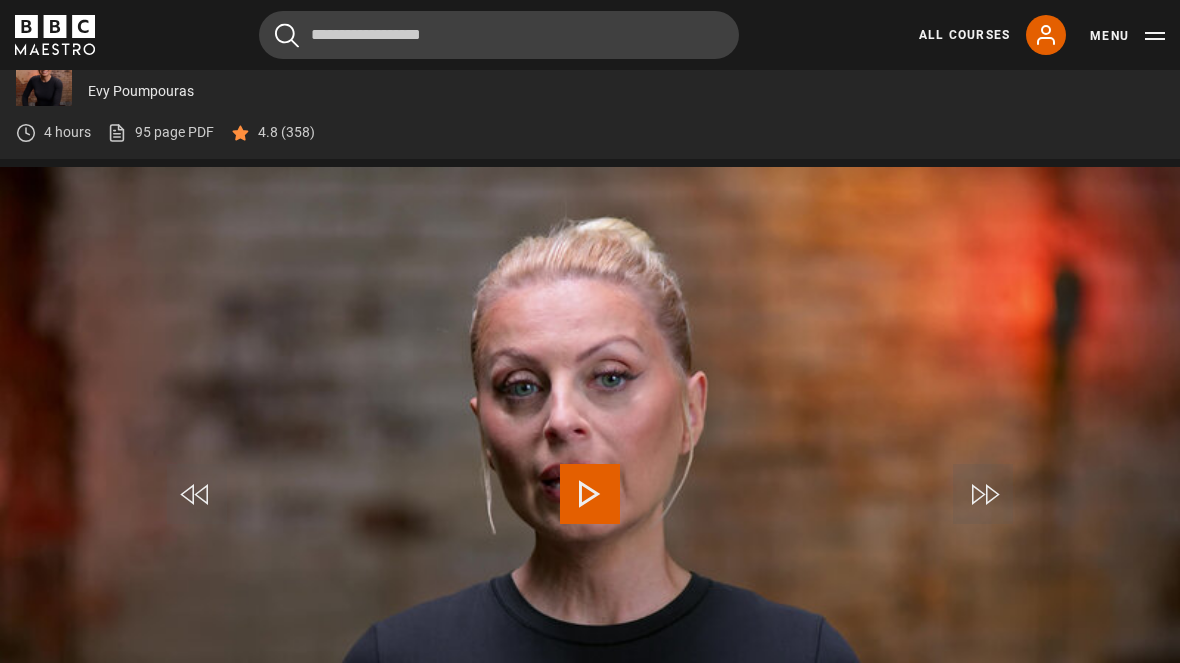 click on "Video Player is loading. Play Lesson Detecting deception 10s Skip Back 10 seconds Play 10s Skip Forward 10 seconds Loaded :  3.21% Play Mute Current Time  0:01 - Duration  12:59
[PERSON]
Lesson 13
Detecting deception
1x Playback Rate 2x 1.5x 1x , selected 0.5x auto Quality 360p 720p 1080p 2160p Auto , selected Captions captions off English  Captions , selected This is a modal window.
Lesson Completed
Up next
Identity versus instrumental
Cancel
Do you want to save this lesson?
Save lesson
Rewatch" at bounding box center [590, 499] 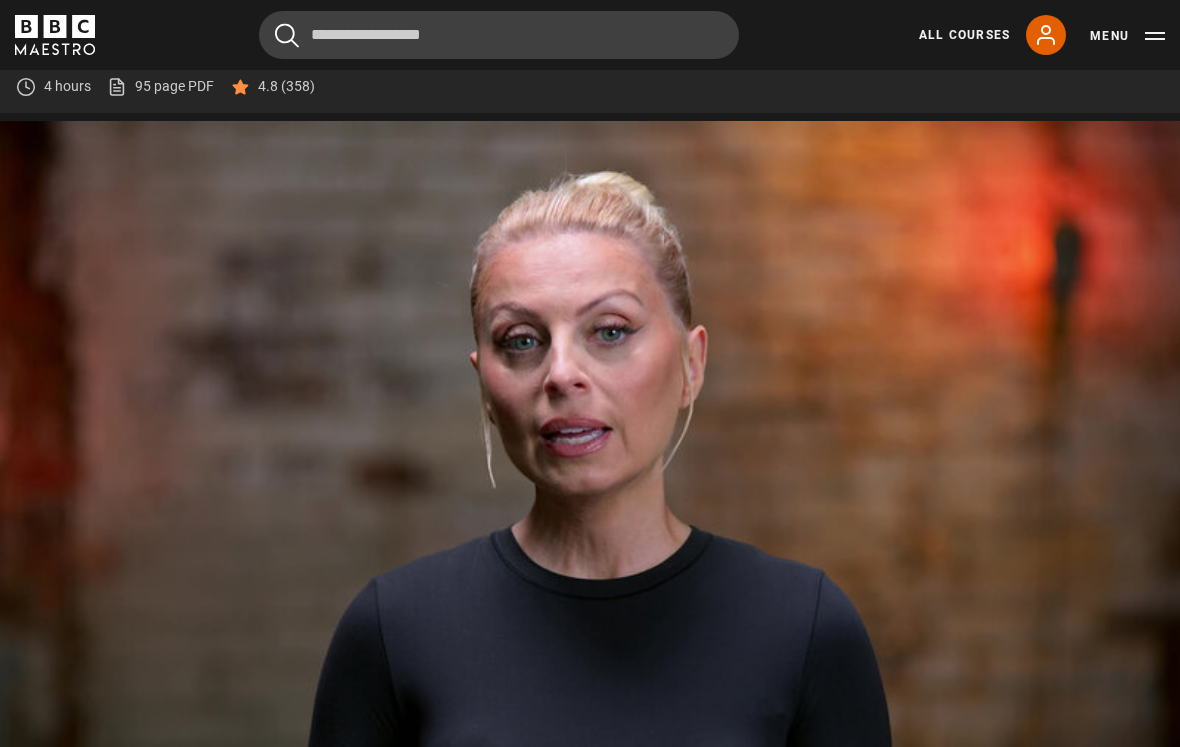 scroll, scrollTop: 801, scrollLeft: 0, axis: vertical 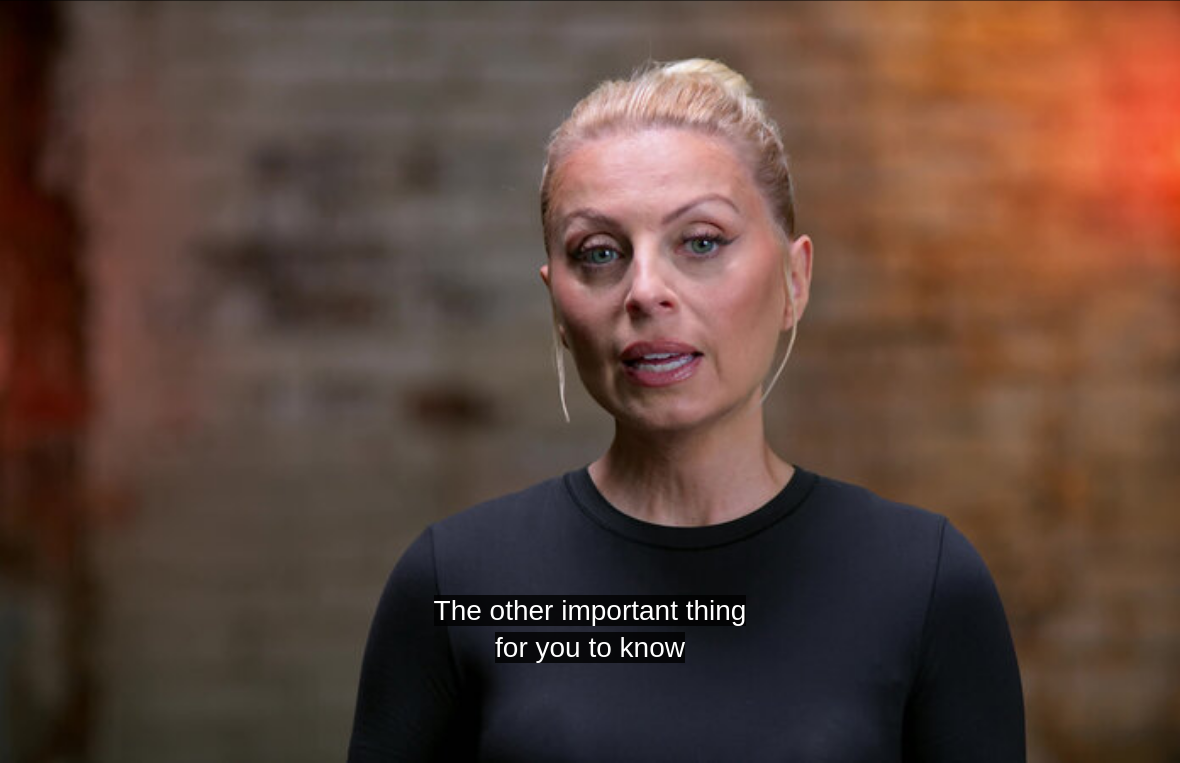 click on "The other important thing
for you to know Video Player is loading. Play Lesson Detecting deception 10s Skip Back 10 seconds Pause 10s Skip Forward 10 seconds Loaded :  23.13% Pause Mute Current Time  1:57 - Duration  12:59
[PERSON]
Lesson 13
Detecting deception
1x Playback Rate 2x 1.5x 1x , selected 0.5x auto Quality 360p 720p 1080p 2160p Auto , selected Captions captions off English  Captions , selected This is a modal window.
Lesson Completed
Up next
Identity versus instrumental
Cancel
Do you want to save this lesson?" at bounding box center (590, 381) 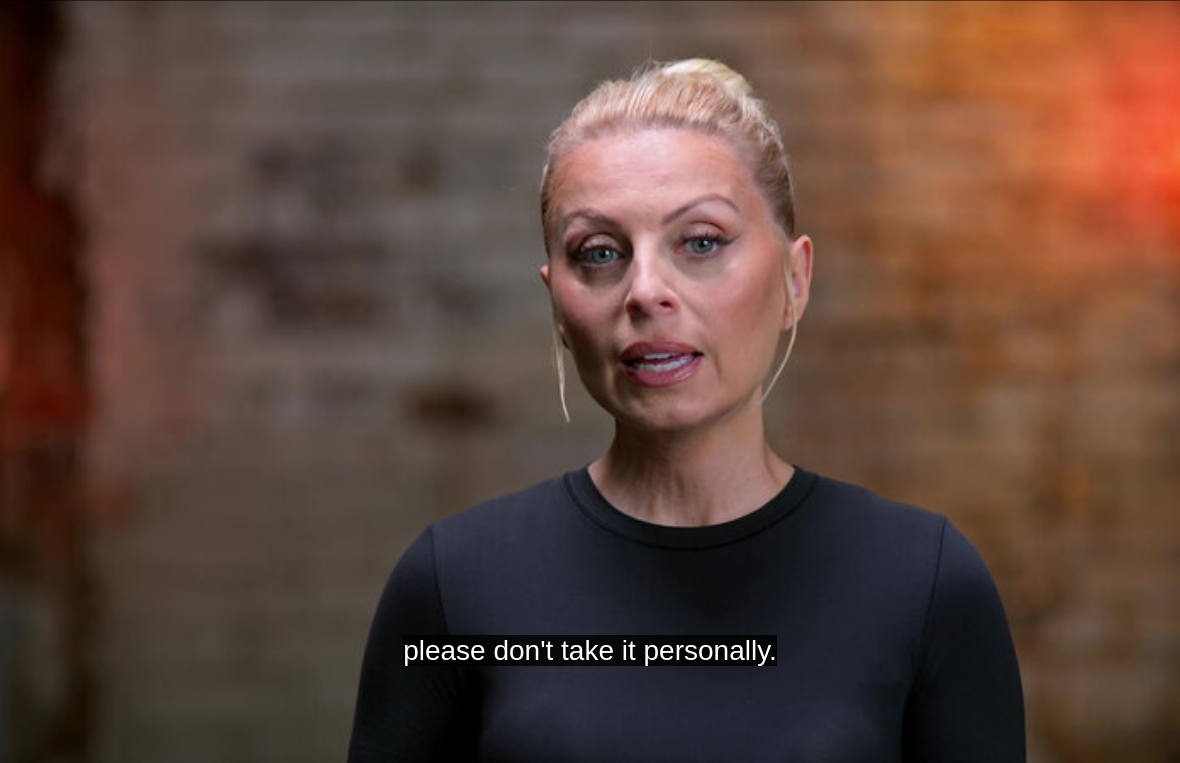 click at bounding box center (590, 397) 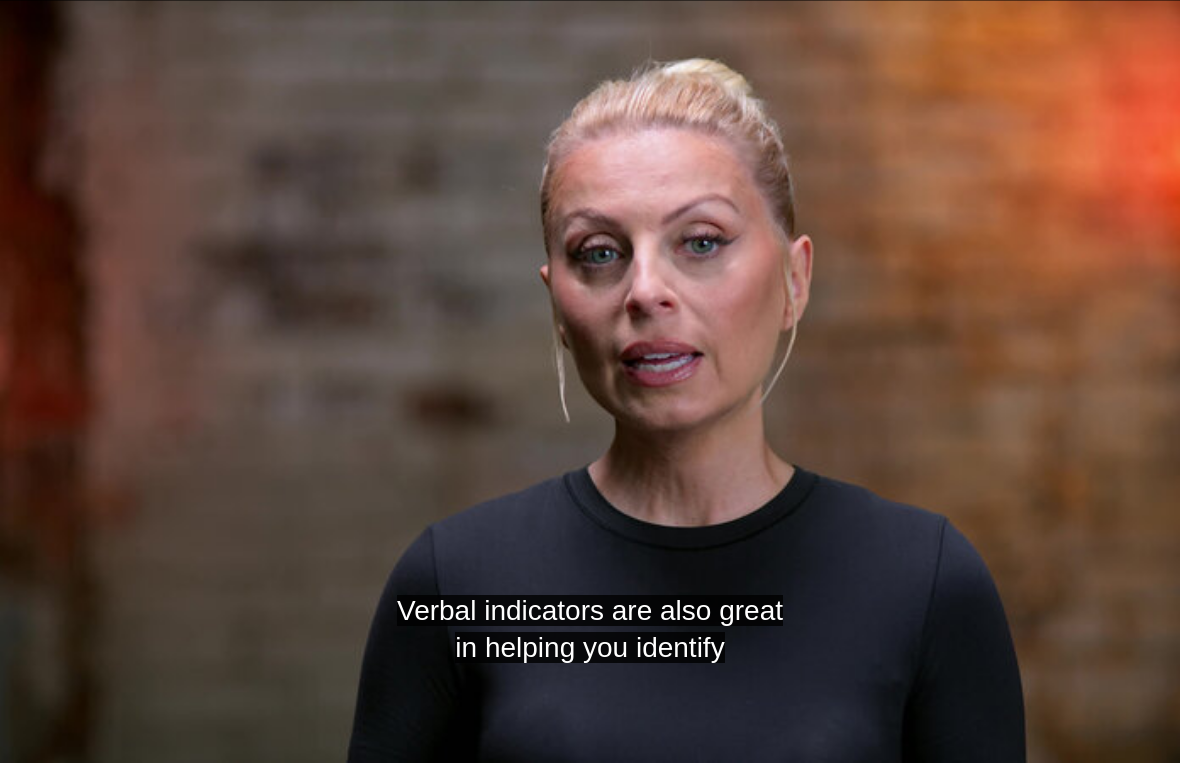 click on "Verbal indicators are also great
in helping you identify Video Player is loading. Play Lesson Detecting deception 10s Skip Back 10 seconds Pause 10s Skip Forward 10 seconds Loaded :  44.97% Pause Mute Current Time  4:48 - Duration  12:59
[PERSON]
Lesson 13
Detecting deception
1x Playback Rate 2x 1.5x 1x , selected 0.5x auto Quality 360p 720p 1080p 2160p Auto , selected Captions captions off English  Captions , selected This is a modal window.
Lesson Completed
Up next
Identity versus instrumental
Cancel
Do you want to save this lesson?" at bounding box center [590, 381] 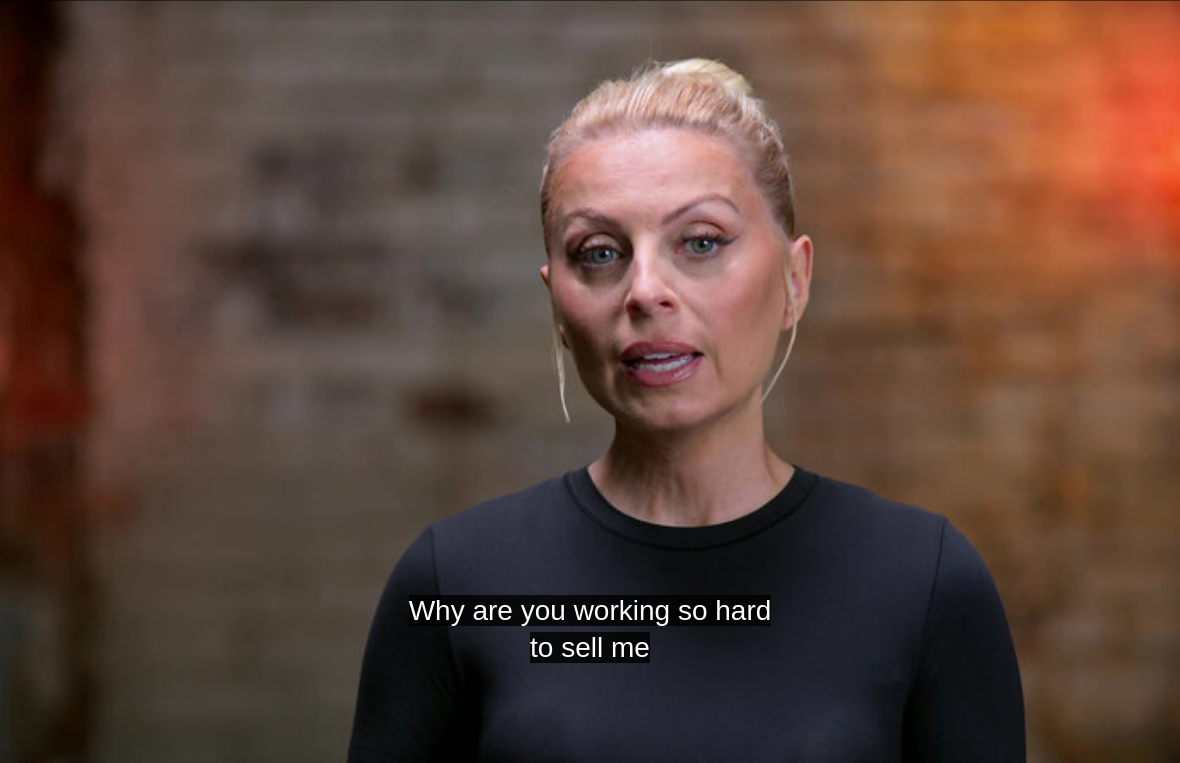 click on "Why are you working so hard
to sell me Video Player is loading. Play Lesson Detecting deception 10s Skip Back 10 seconds Pause 10s Skip Forward 10 seconds Loaded :  100.00% Pause Mute Current Time  12:33 - Duration  12:58
[PERSON]
Lesson 13
Detecting deception
1x Playback Rate 2x 1.5x 1x , selected 0.5x auto Quality 360p 720p 1080p 2160p Auto , selected Captions captions off English  Captions , selected This is a modal window.
Lesson Completed
Up next
Identity versus instrumental
Cancel
Do you want to save this lesson?" at bounding box center [590, 381] 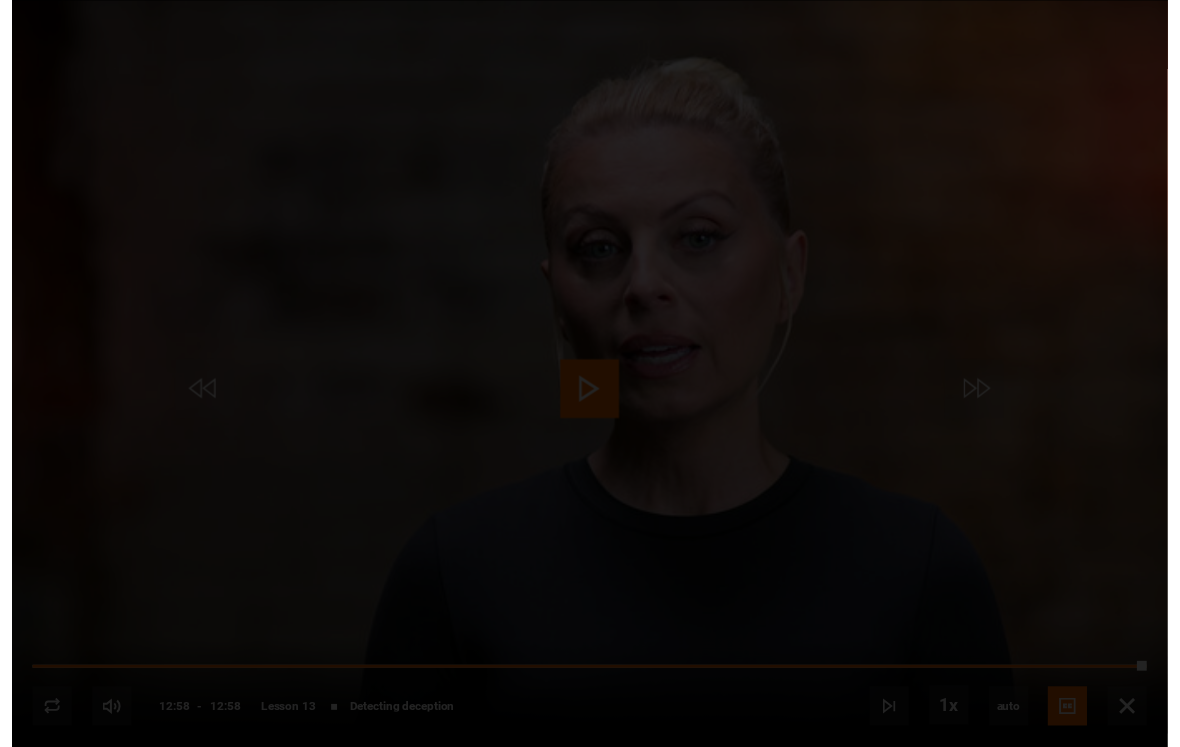 scroll, scrollTop: 801, scrollLeft: 0, axis: vertical 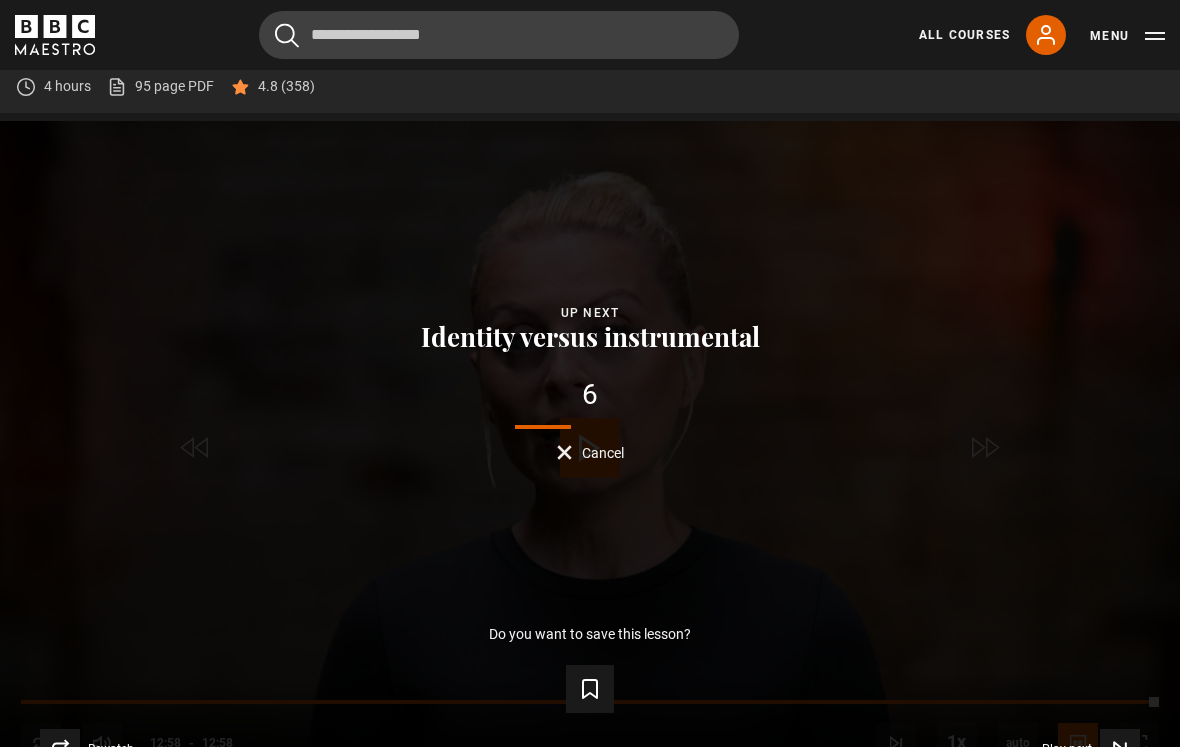 click on "Lesson Completed
Up next
Identity versus instrumental
6
Cancel
Do you want to save this lesson?
Save lesson
Rewatch
Rewatch
Play next
Play next" at bounding box center [590, 453] 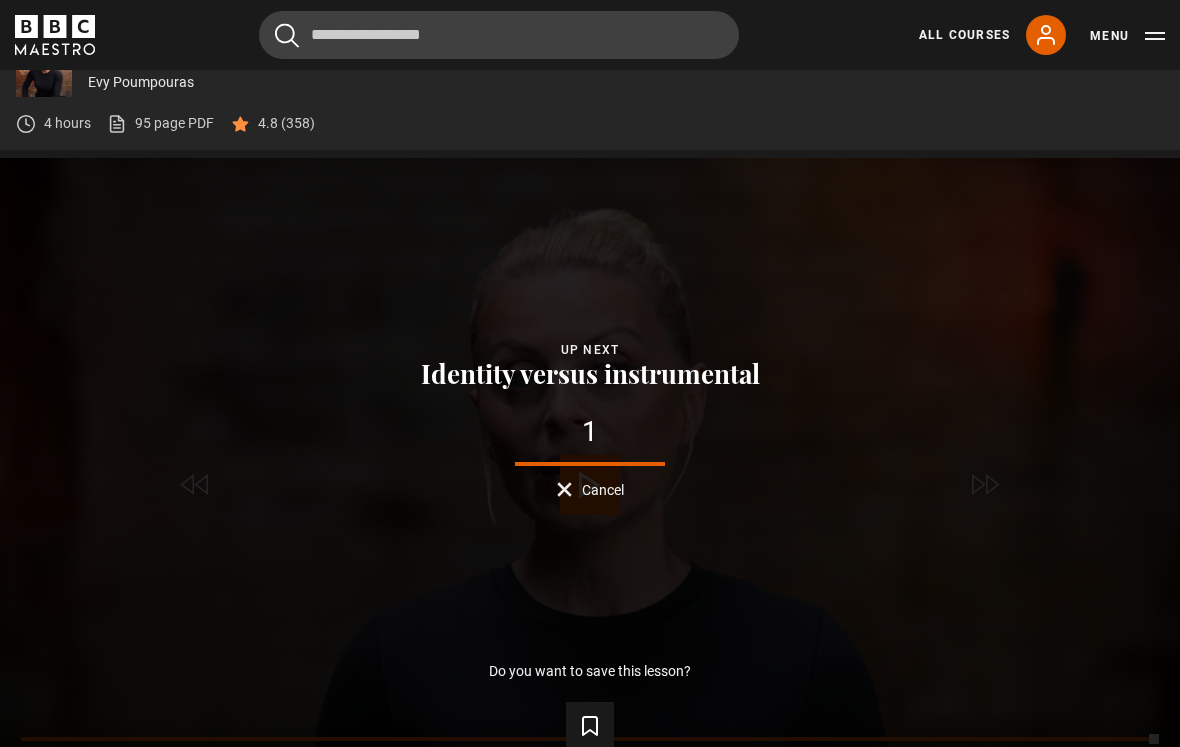 scroll, scrollTop: 769, scrollLeft: 0, axis: vertical 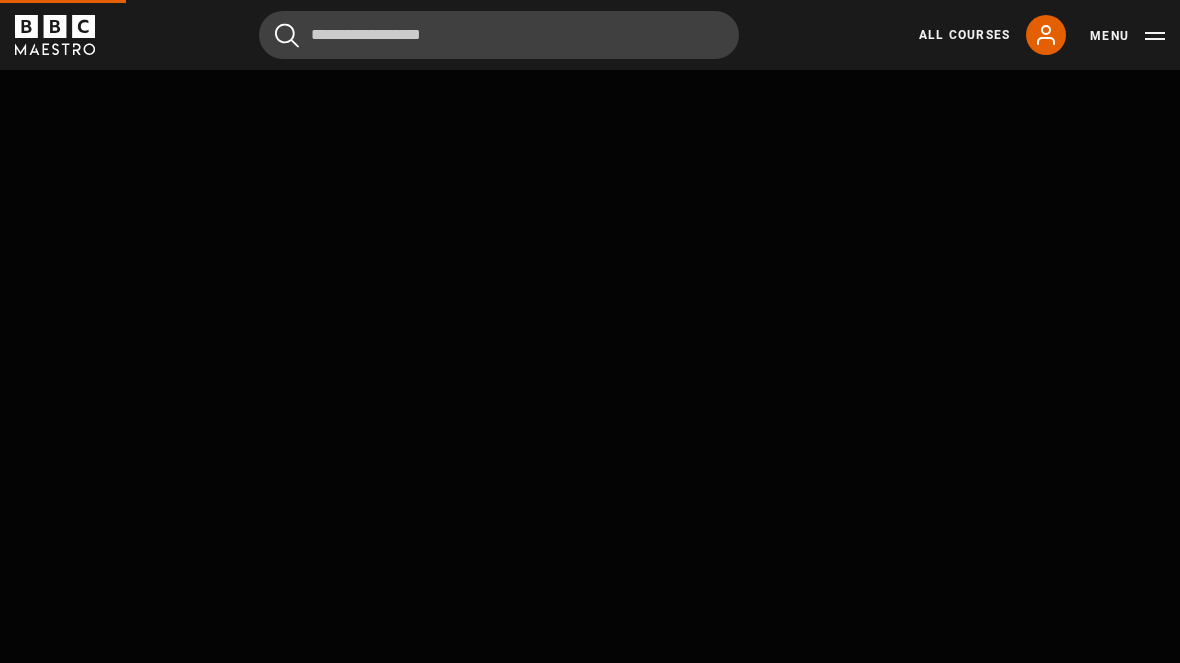 click on "Video Player is loading. Play Lesson Detecting deception 10s Skip Back 10 seconds Play 10s Skip Forward 10 seconds Loaded :  1.00% Replay Mute Current Time  12:58 - Duration  8:19
[PERSON]
Lesson 13
Detecting deception
1x Playback Rate 2x 1.5x 1x , selected 0.5x auto Quality 360p 720p 1080p 2160p Auto , selected Captions captions off English  Captions , selected This is a modal window.
Lesson Completed
Up next
Identity versus instrumental
Cancel
Do you want to save this lesson?
Save lesson" at bounding box center [590, 392] 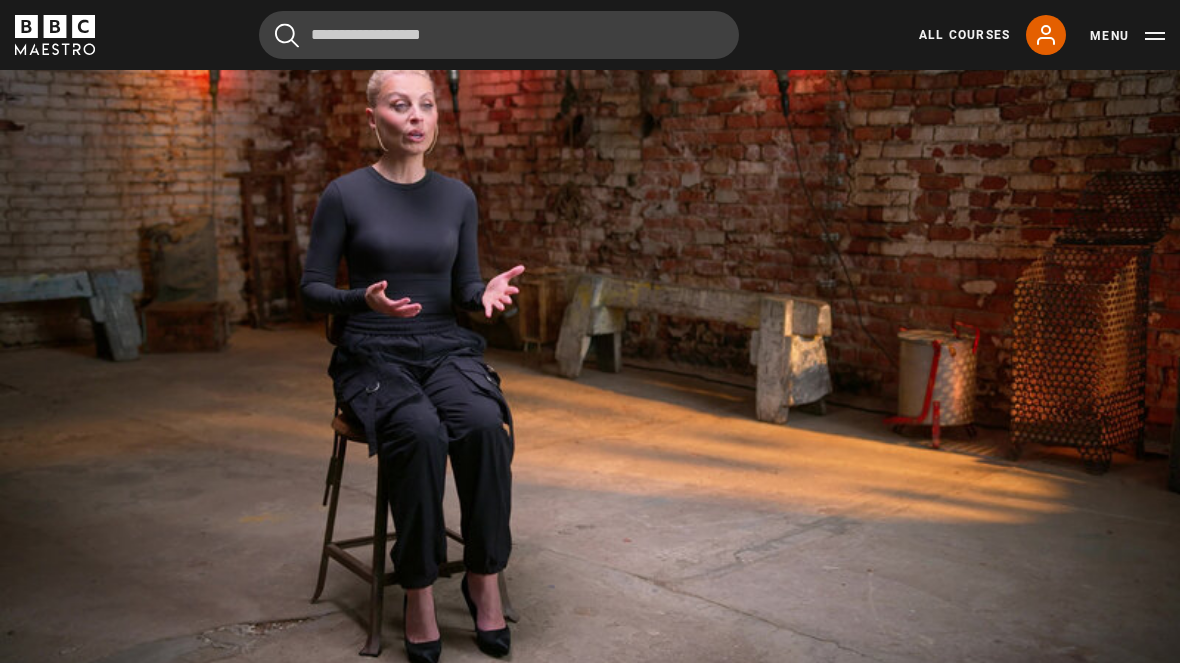 scroll, scrollTop: 893, scrollLeft: 0, axis: vertical 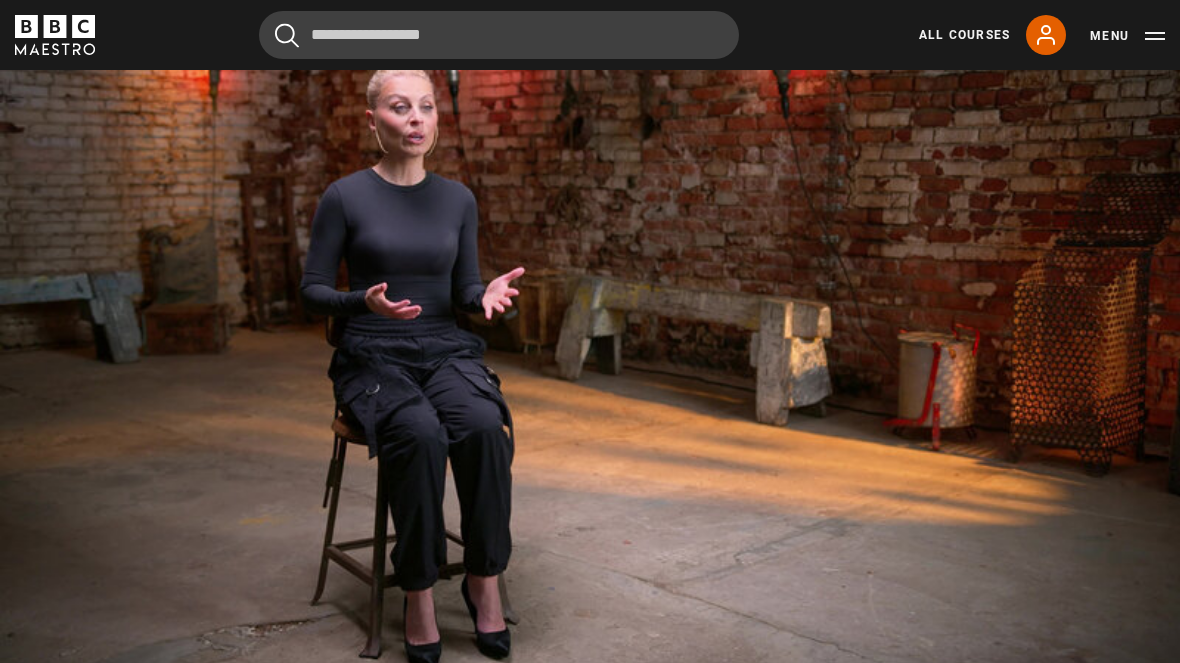 click at bounding box center (590, 347) 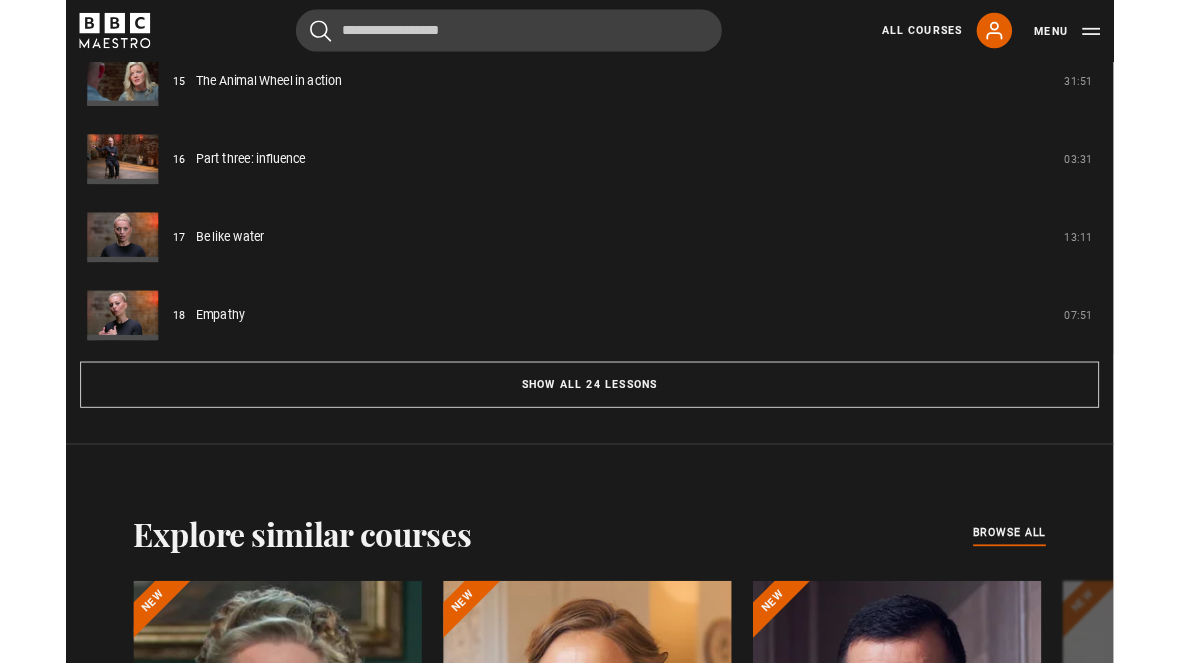 scroll, scrollTop: 1896, scrollLeft: 0, axis: vertical 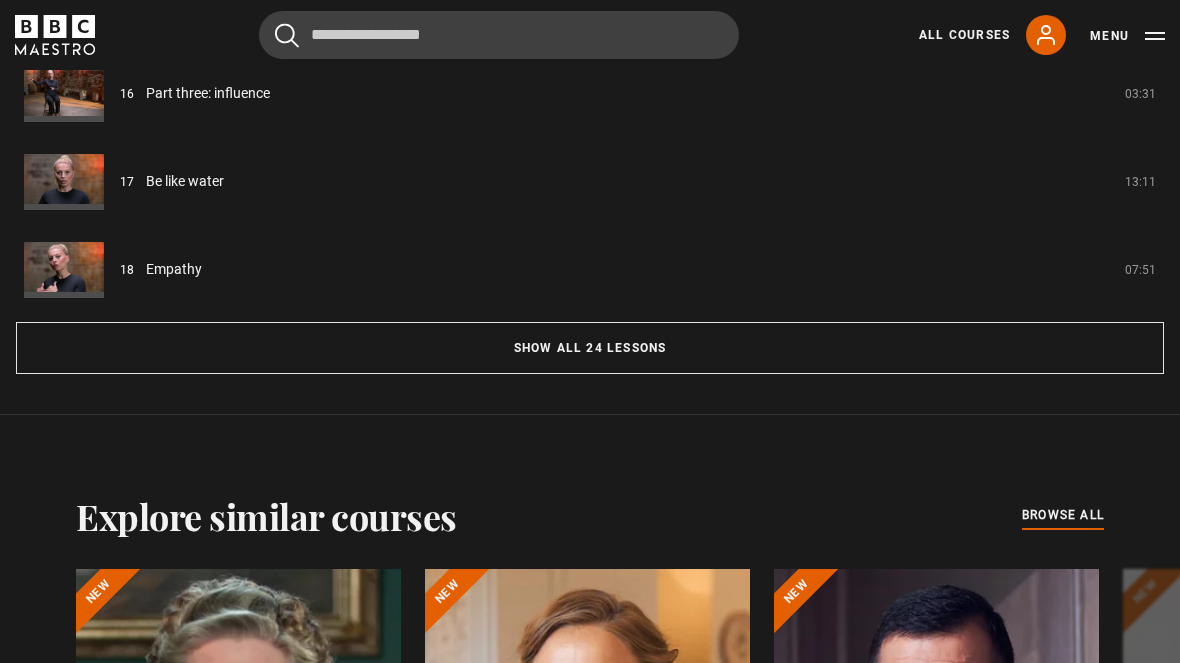click on "Show all 24 lessons" at bounding box center [590, 348] 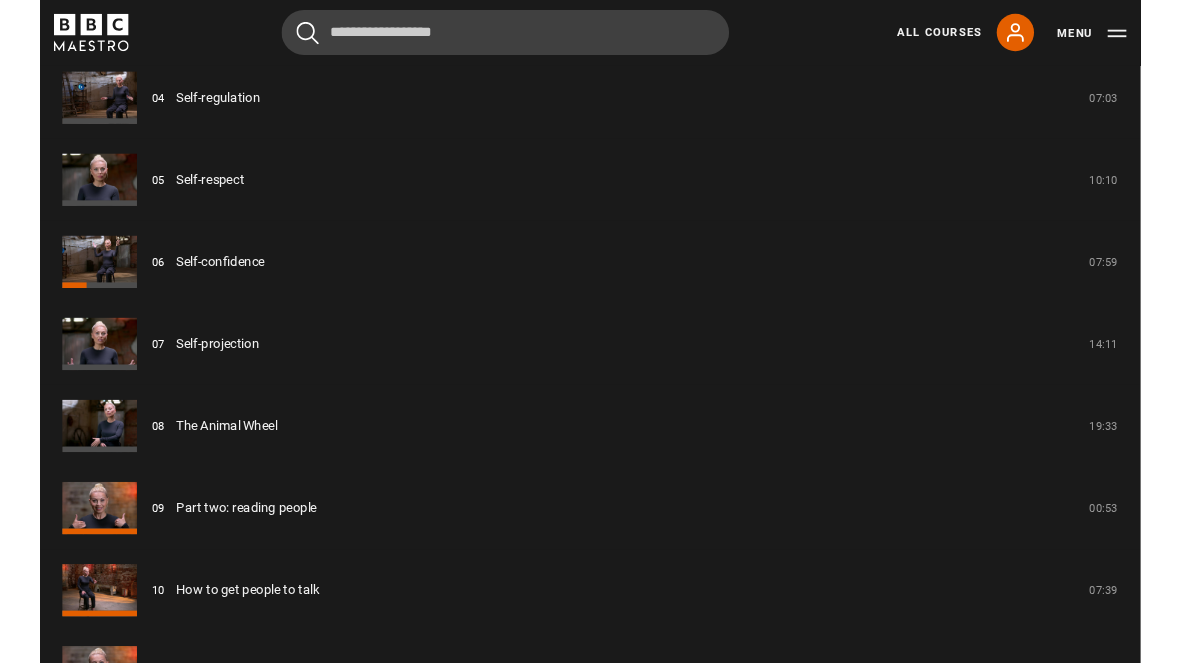 scroll, scrollTop: 2109, scrollLeft: 0, axis: vertical 